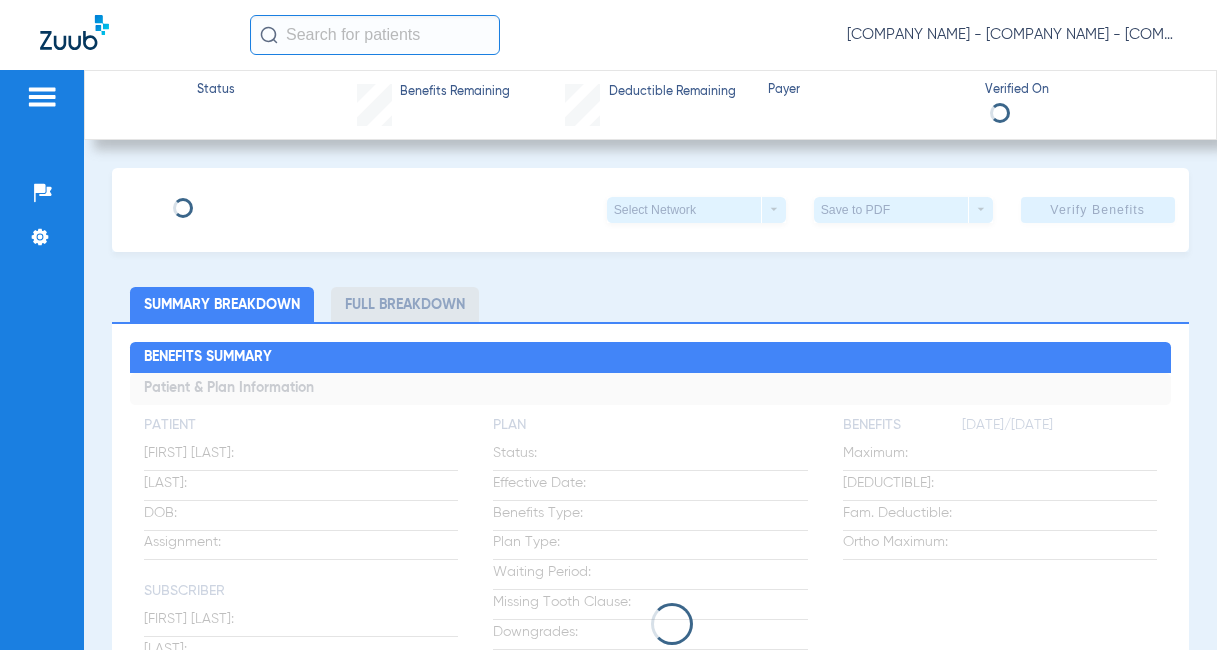 scroll, scrollTop: 0, scrollLeft: 0, axis: both 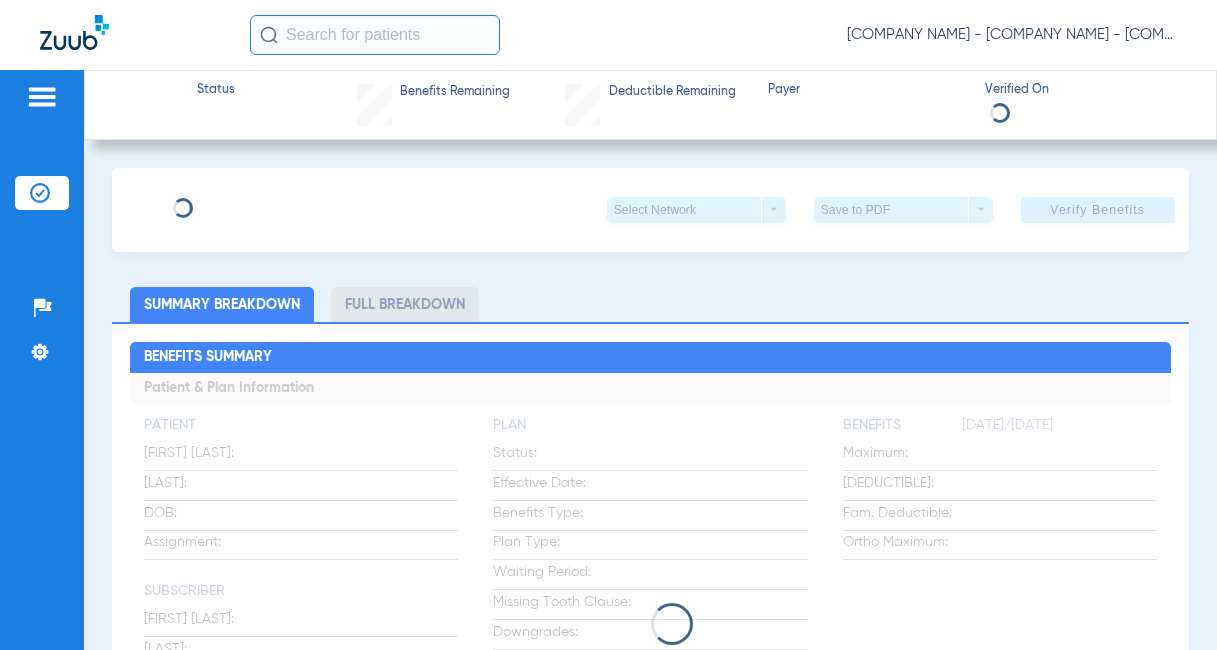 click 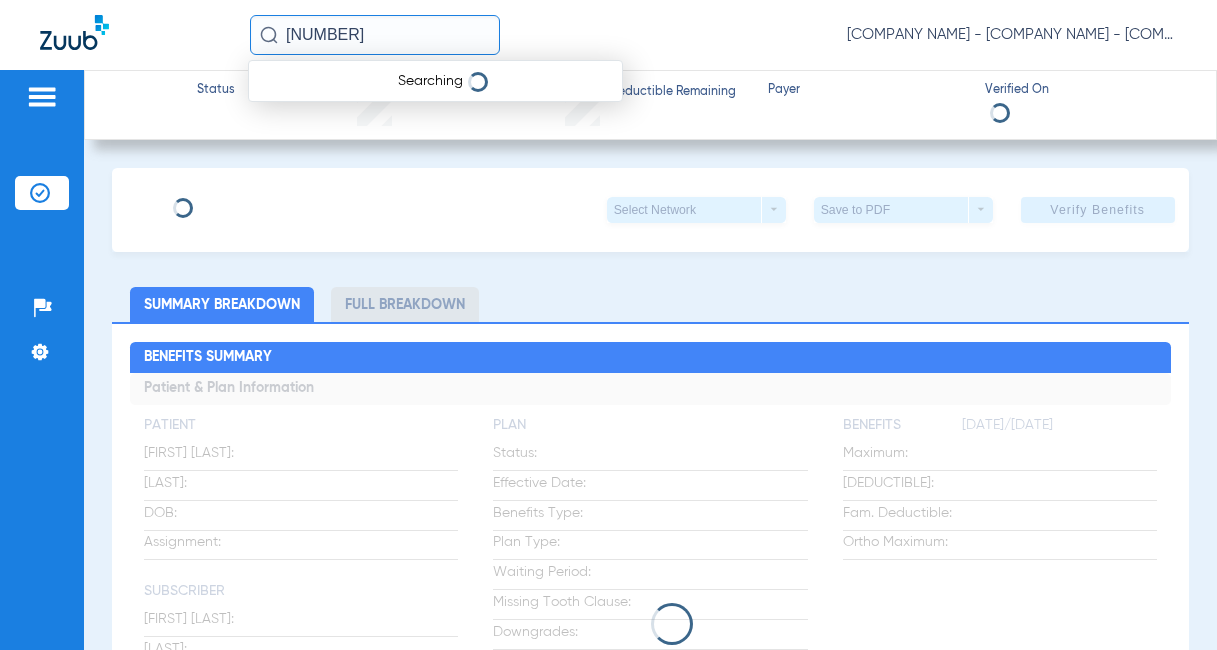 type on "[NUMBER]" 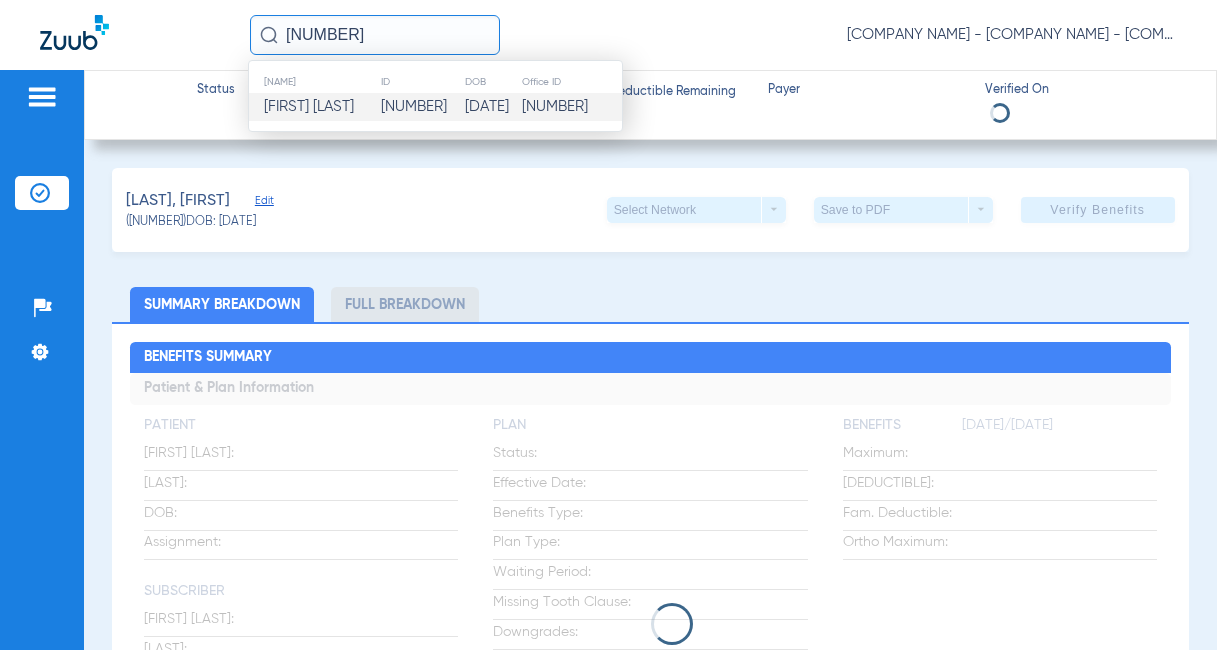 click on "[NUMBER]" 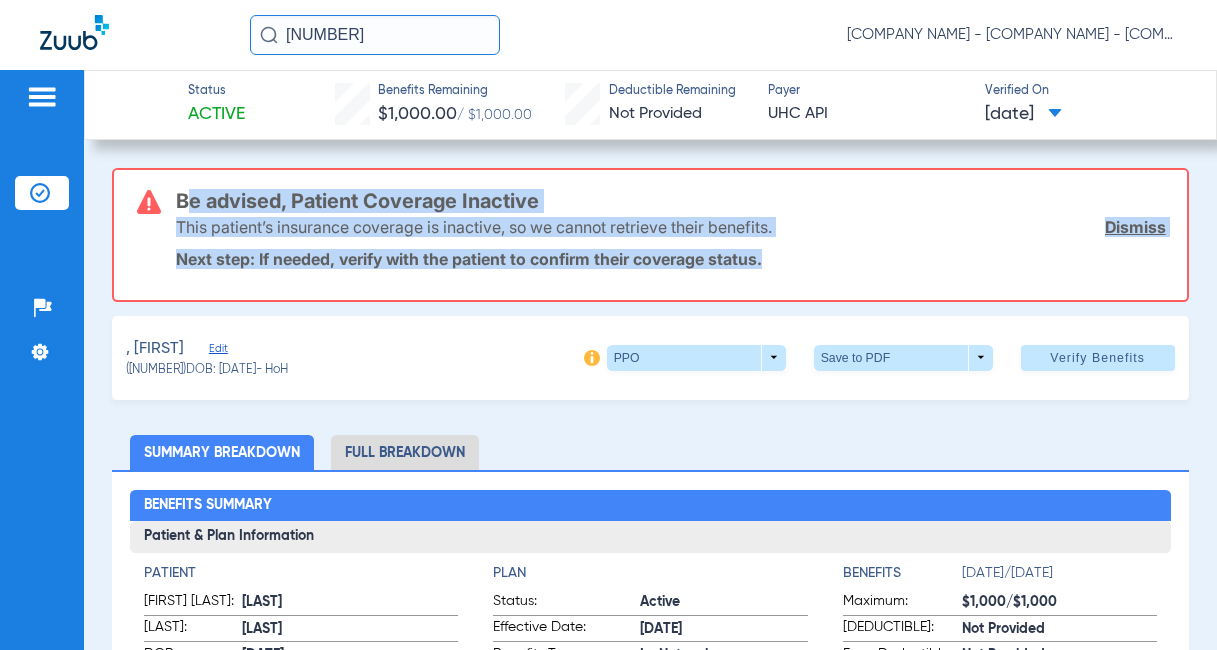 drag, startPoint x: 177, startPoint y: 190, endPoint x: 774, endPoint y: 265, distance: 601.6926 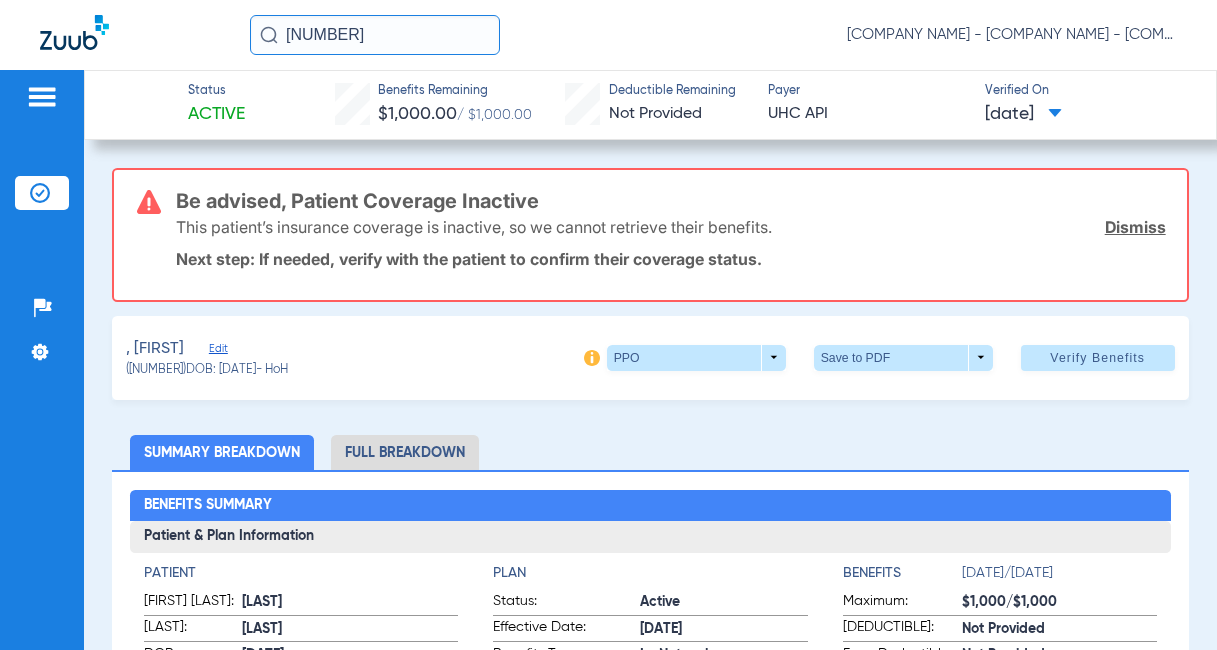 drag, startPoint x: 444, startPoint y: 48, endPoint x: 280, endPoint y: 69, distance: 165.33905 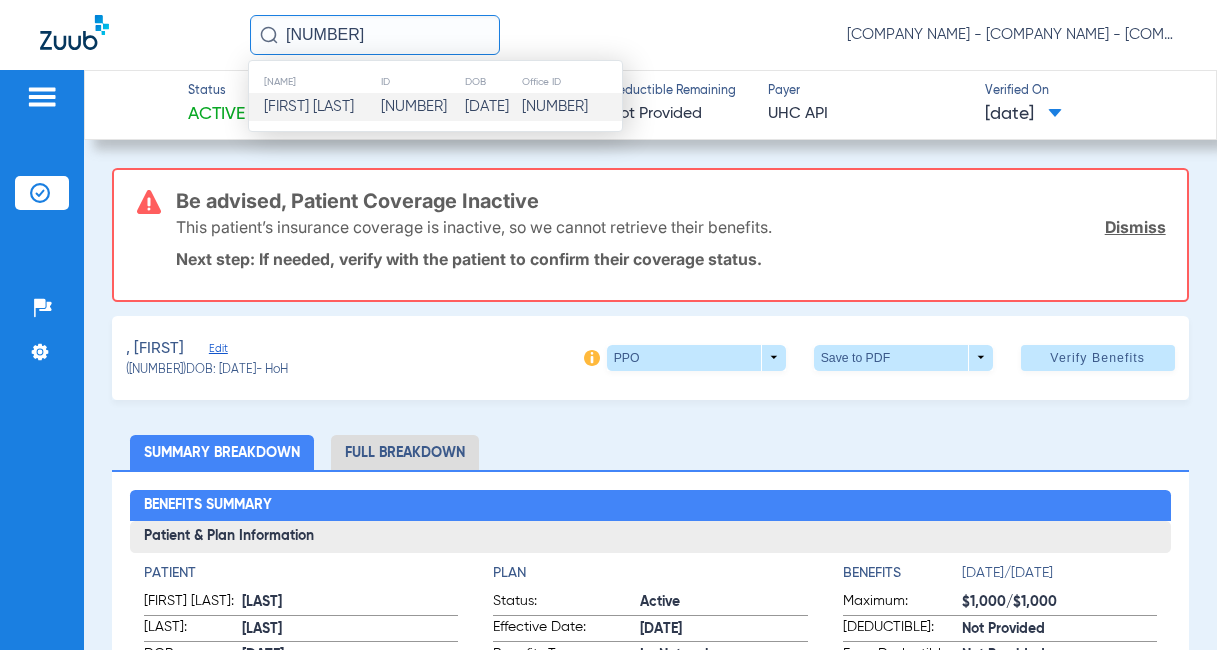 click on "[NUMBER]" 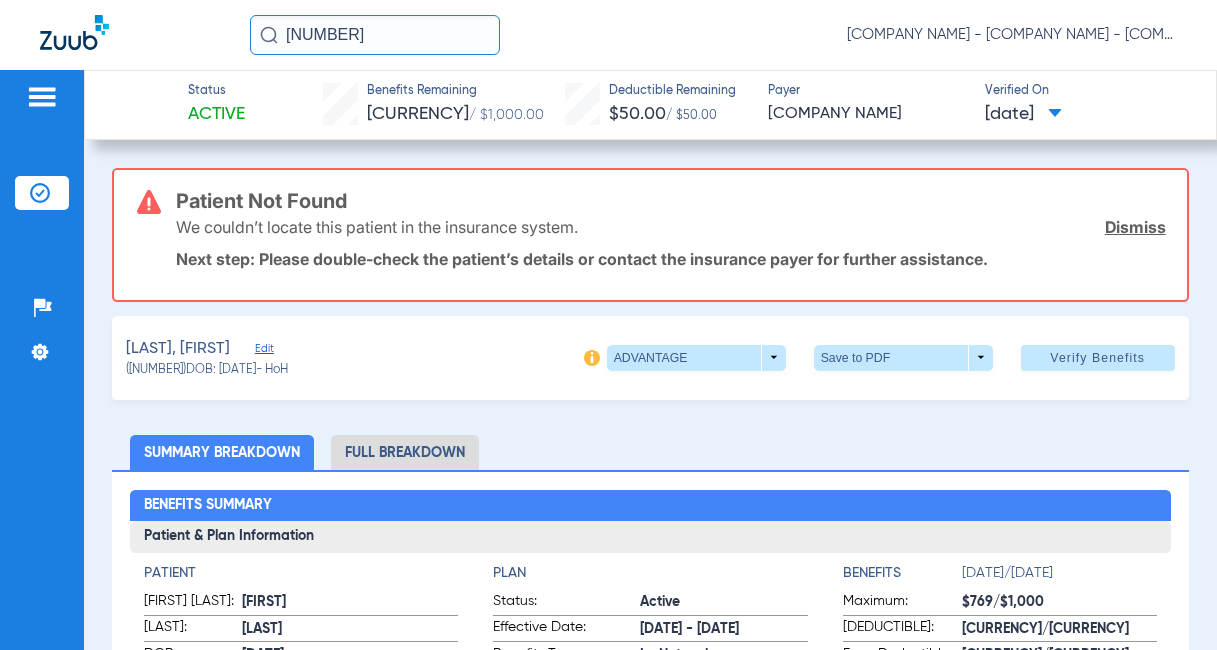 click on "Edit" 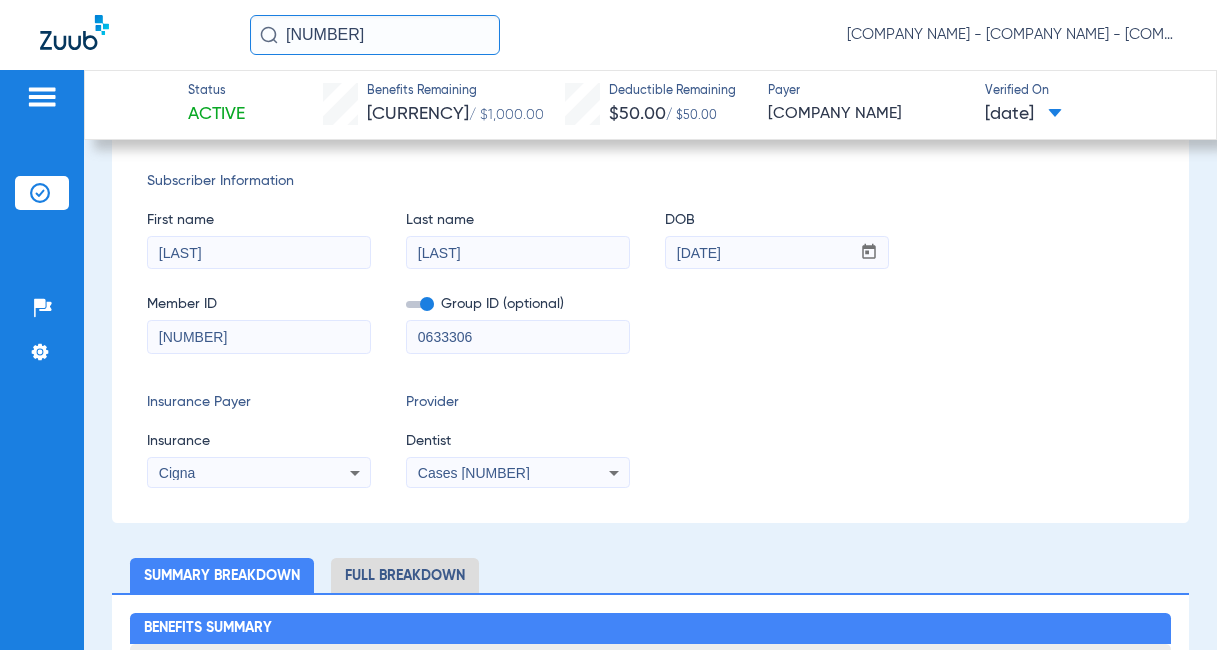 scroll, scrollTop: 300, scrollLeft: 0, axis: vertical 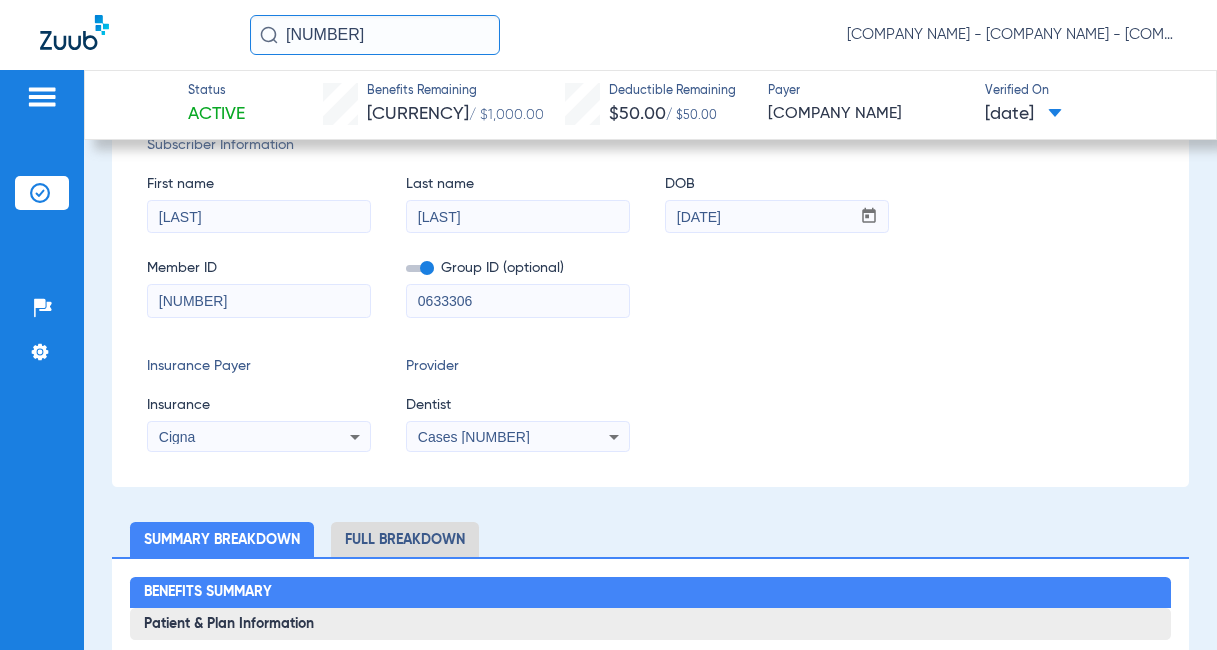 click on "Cases [NUMBER]" at bounding box center (474, 437) 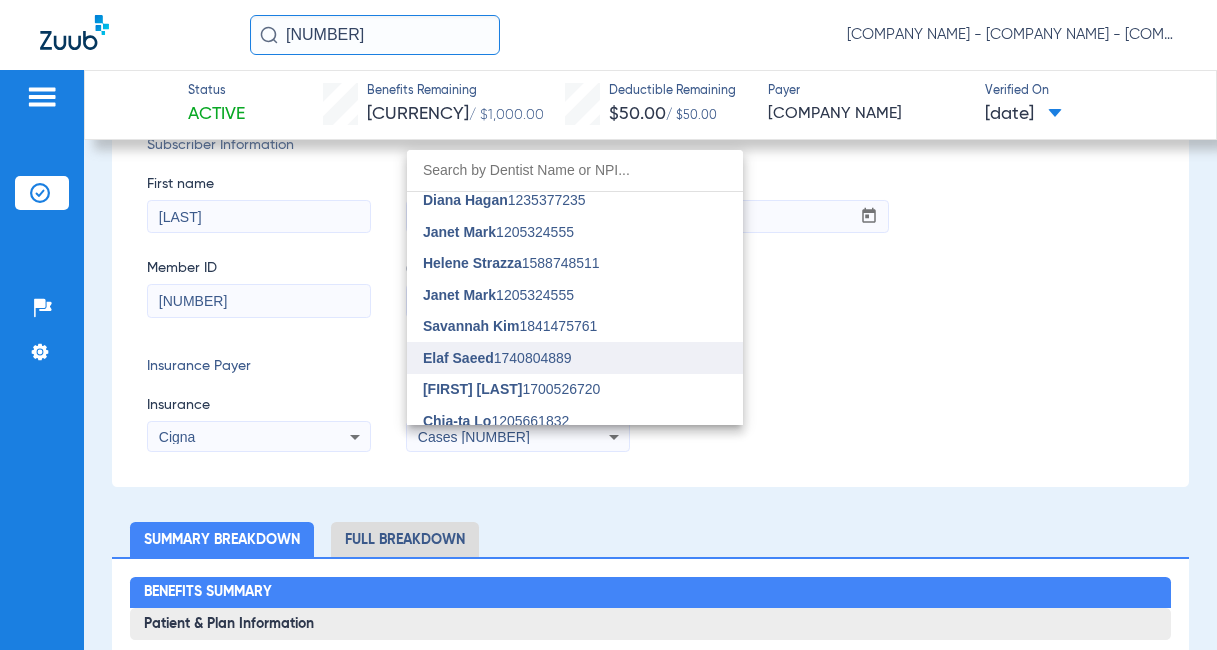 scroll, scrollTop: 200, scrollLeft: 0, axis: vertical 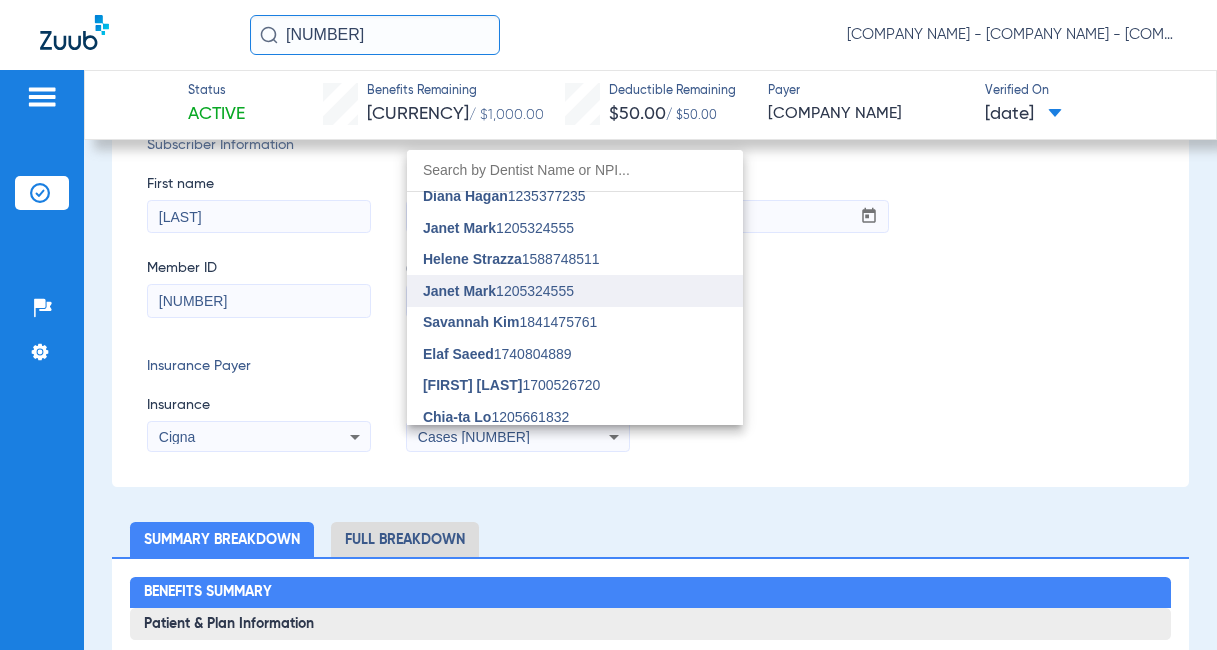 click on "Janet Mark" at bounding box center (459, 291) 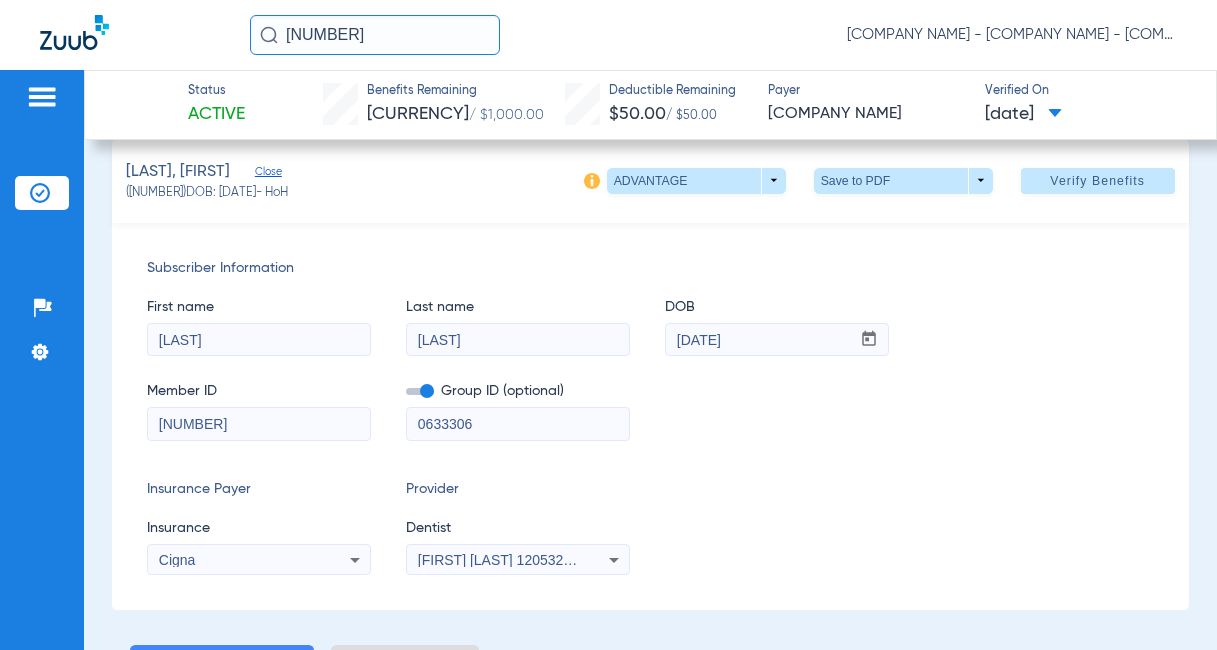 scroll, scrollTop: 0, scrollLeft: 0, axis: both 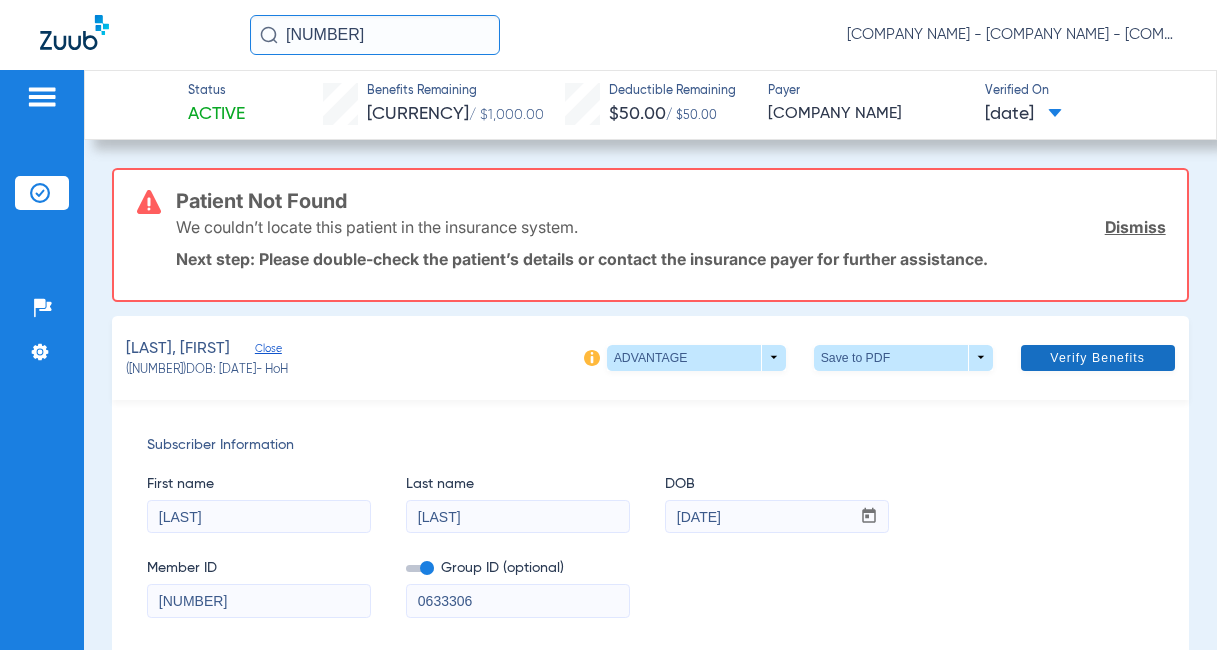 click on "Dismiss" 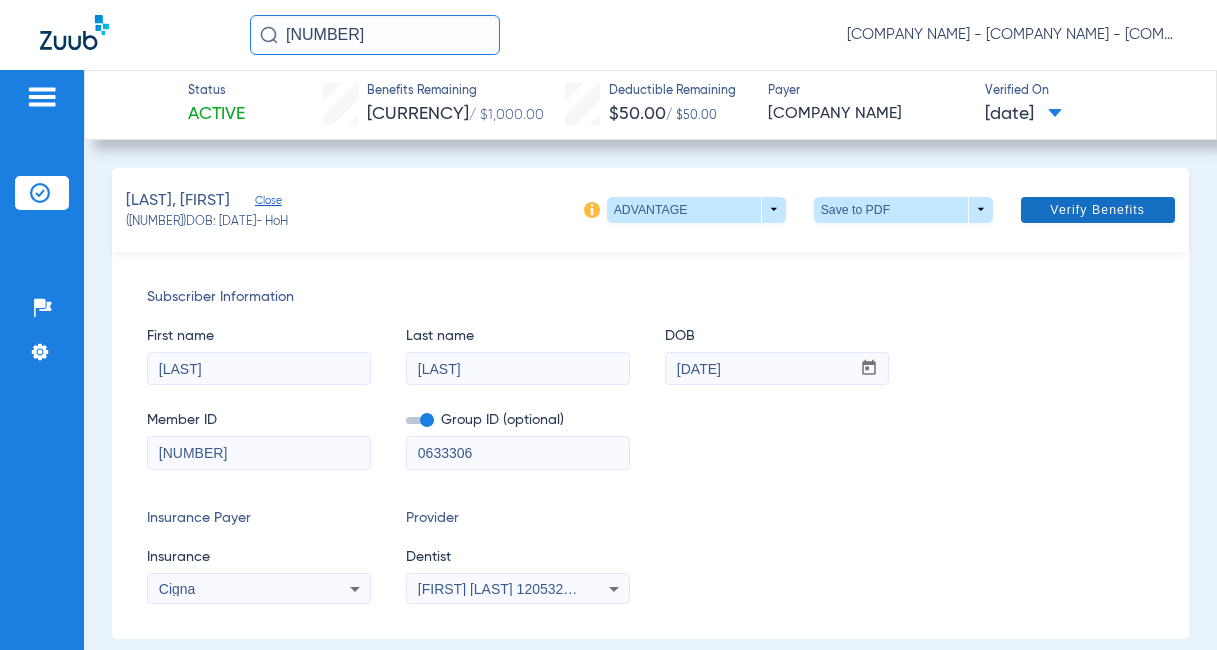 click on "Verify Benefits" 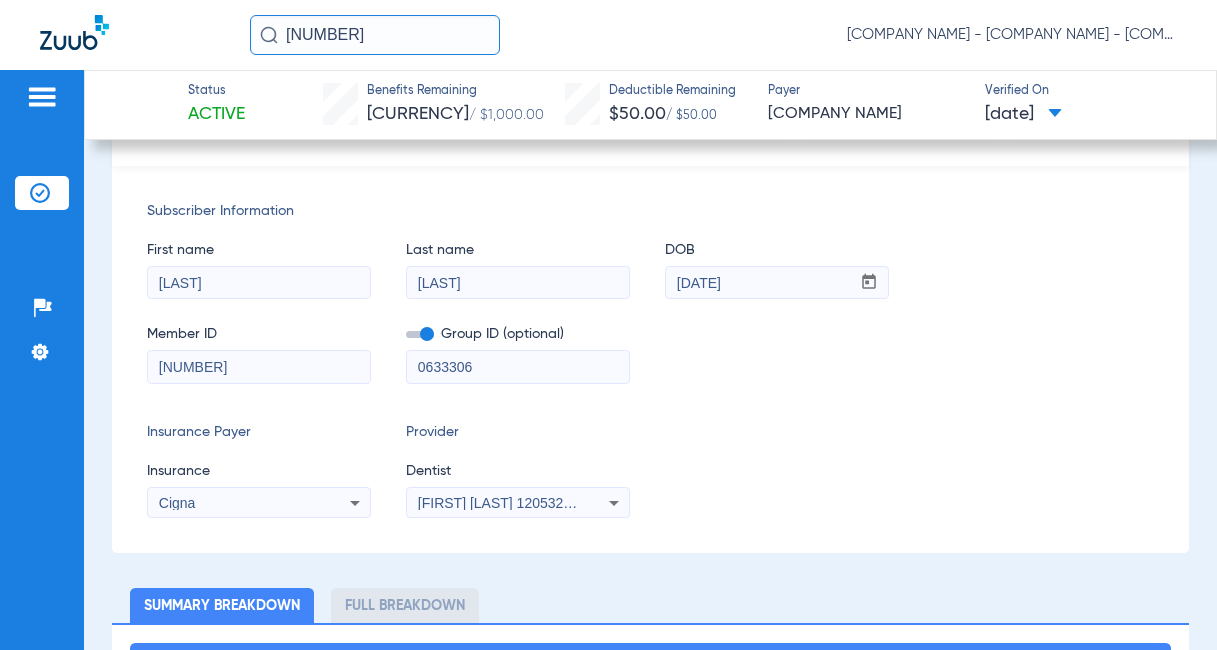 scroll, scrollTop: 0, scrollLeft: 0, axis: both 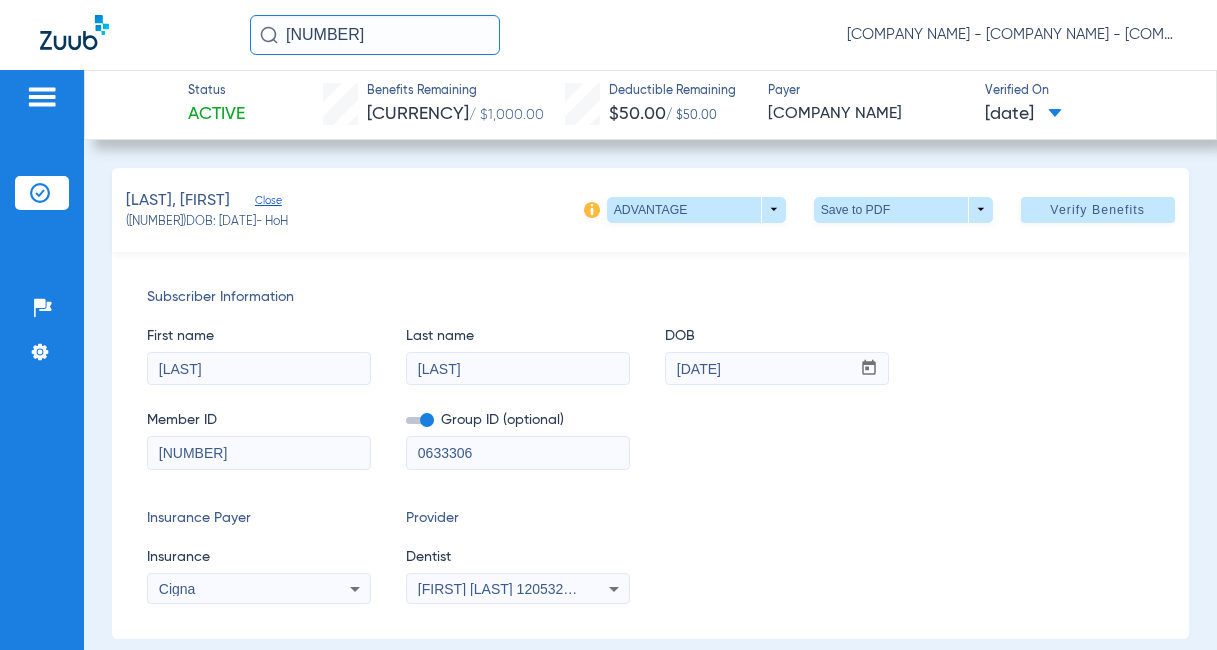 drag, startPoint x: 435, startPoint y: 48, endPoint x: 197, endPoint y: 47, distance: 238.0021 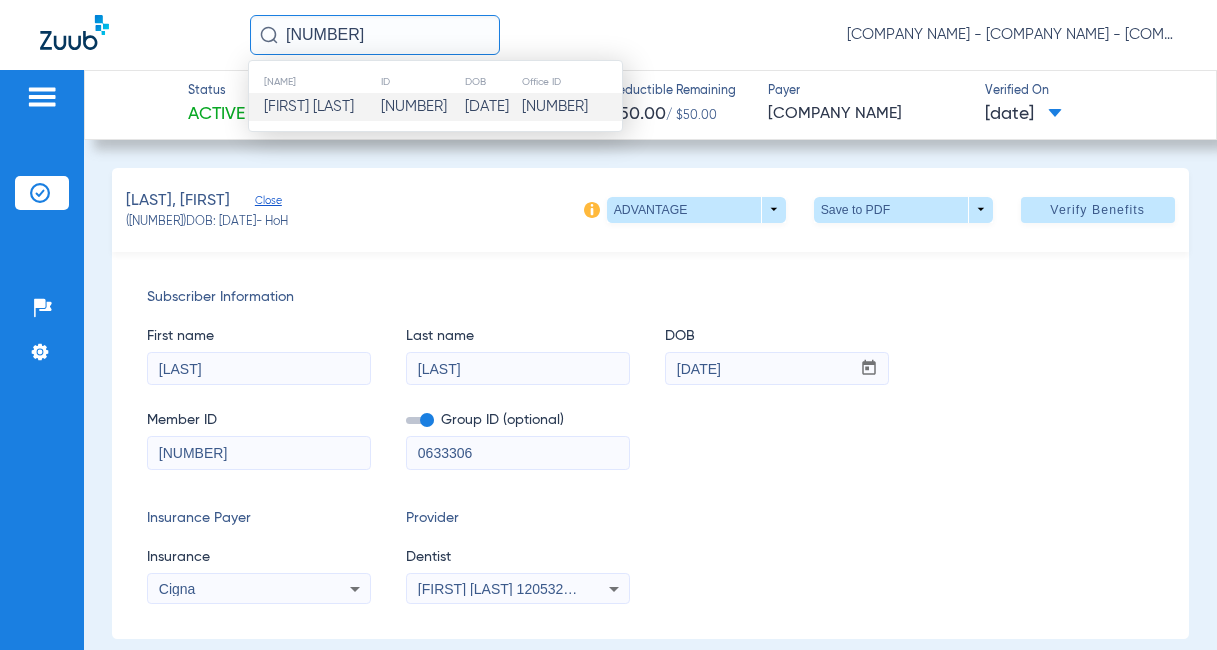 type on "[NUMBER]" 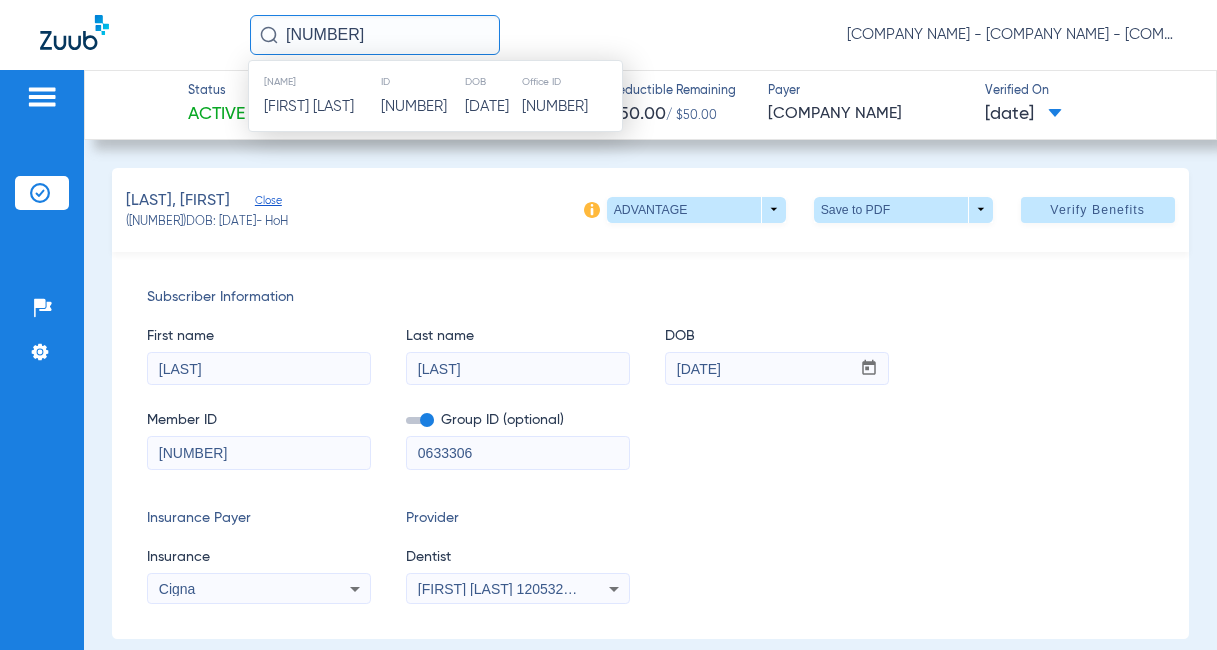 click on "[DATE]" 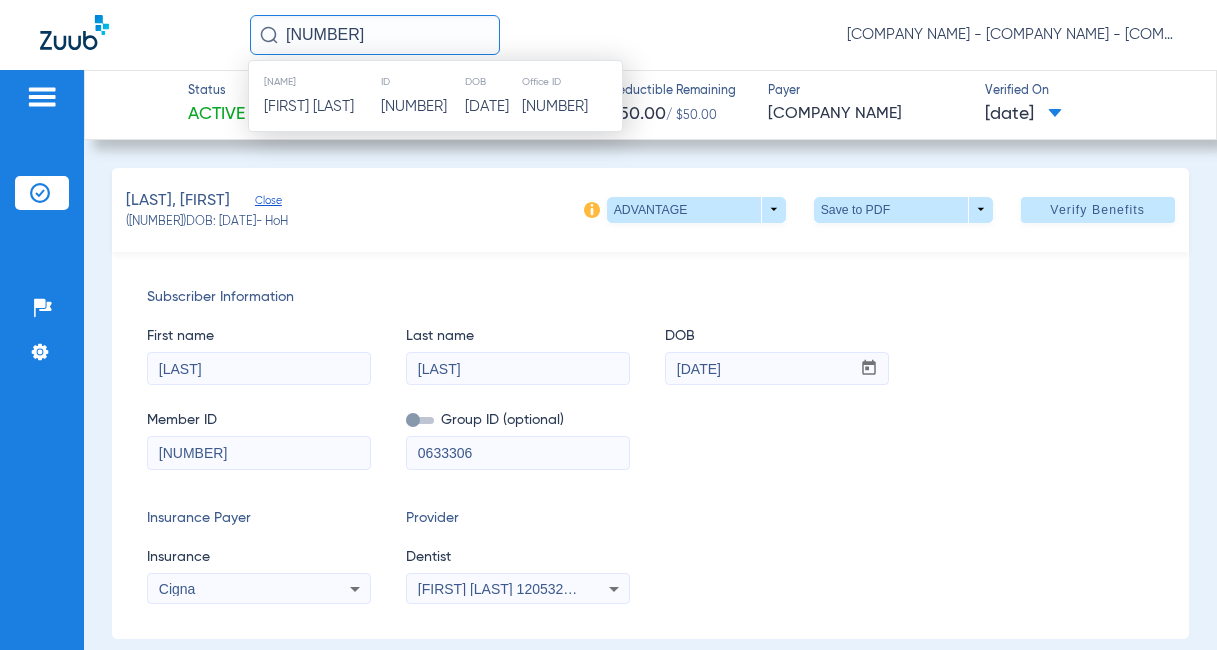 type 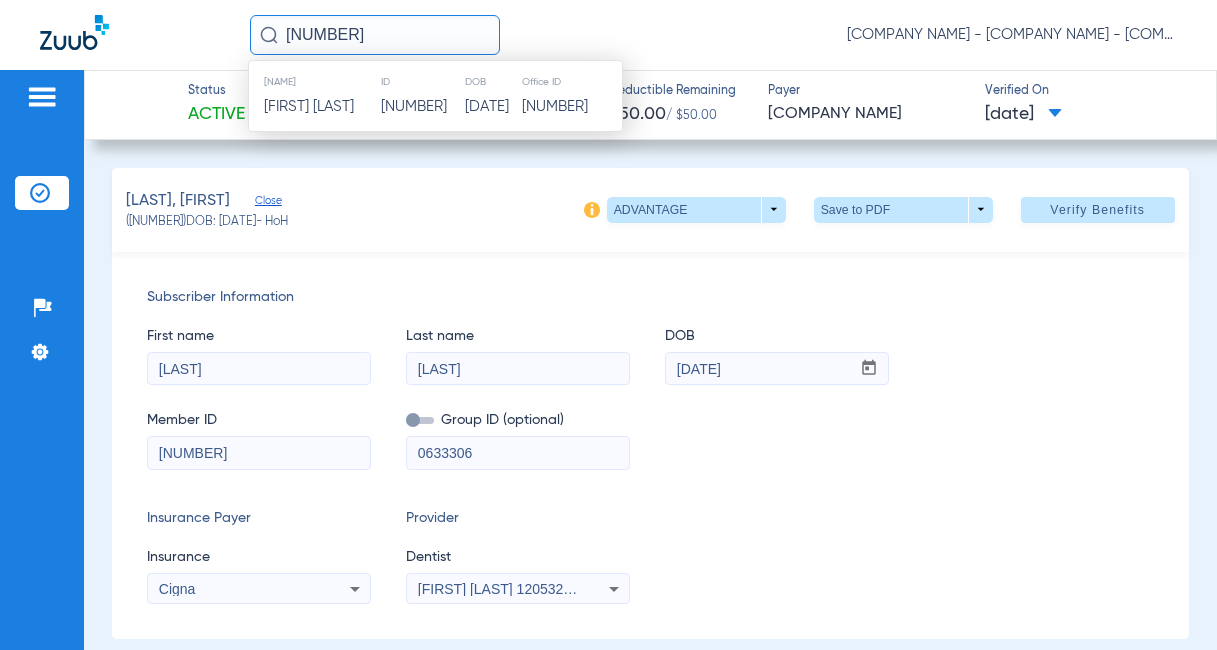 type 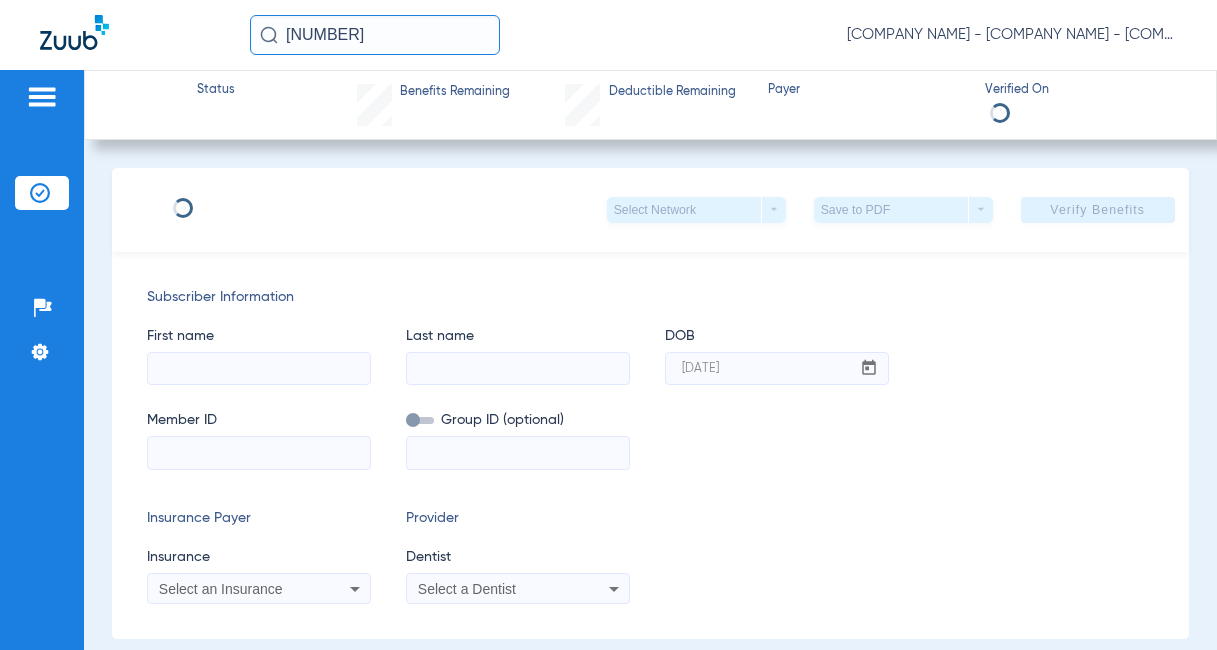 type on "[MONTH]" 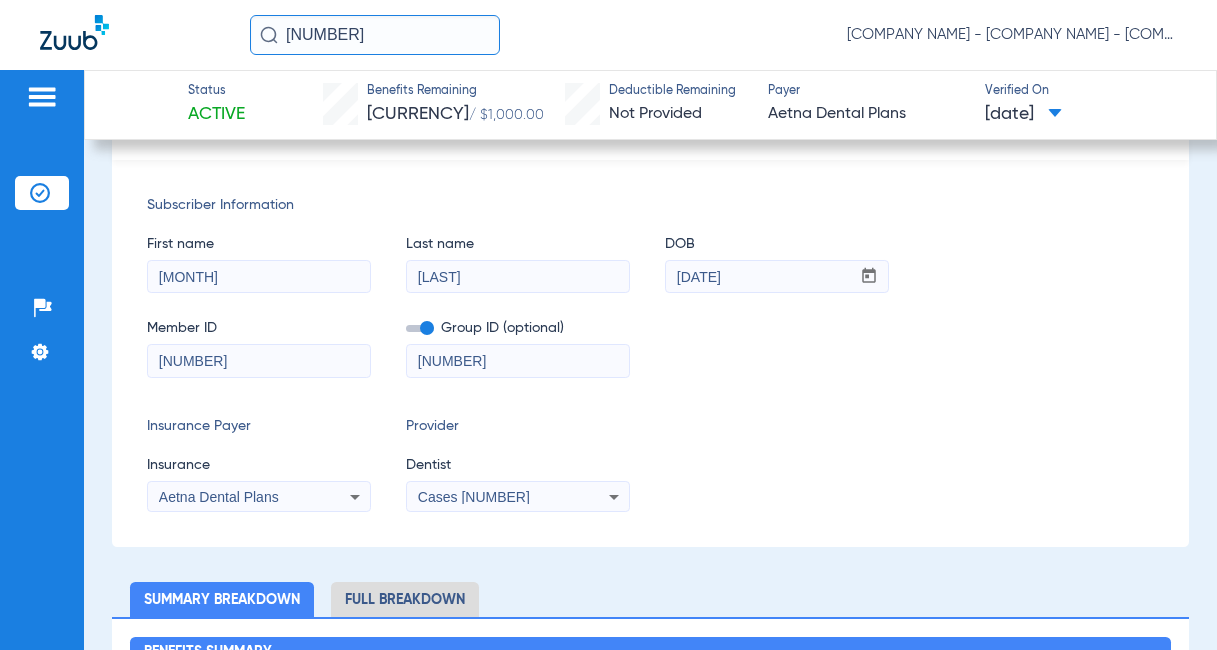 scroll, scrollTop: 200, scrollLeft: 0, axis: vertical 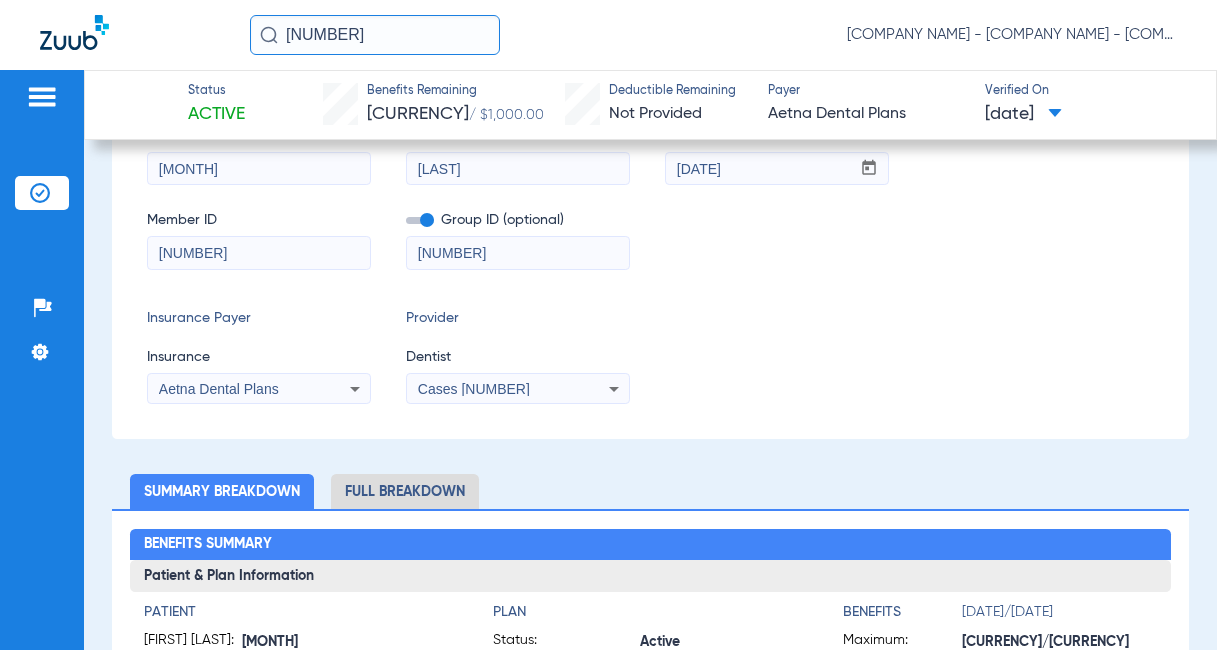 click on "[LAST] Cases [NUMBER]" 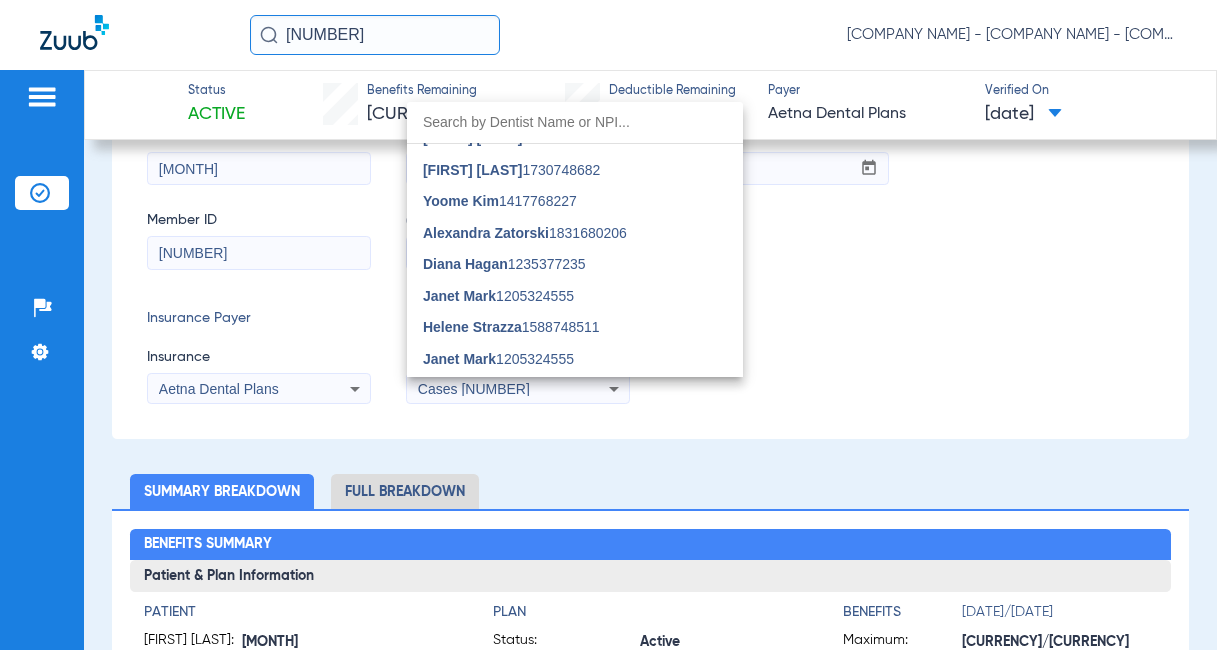scroll, scrollTop: 200, scrollLeft: 0, axis: vertical 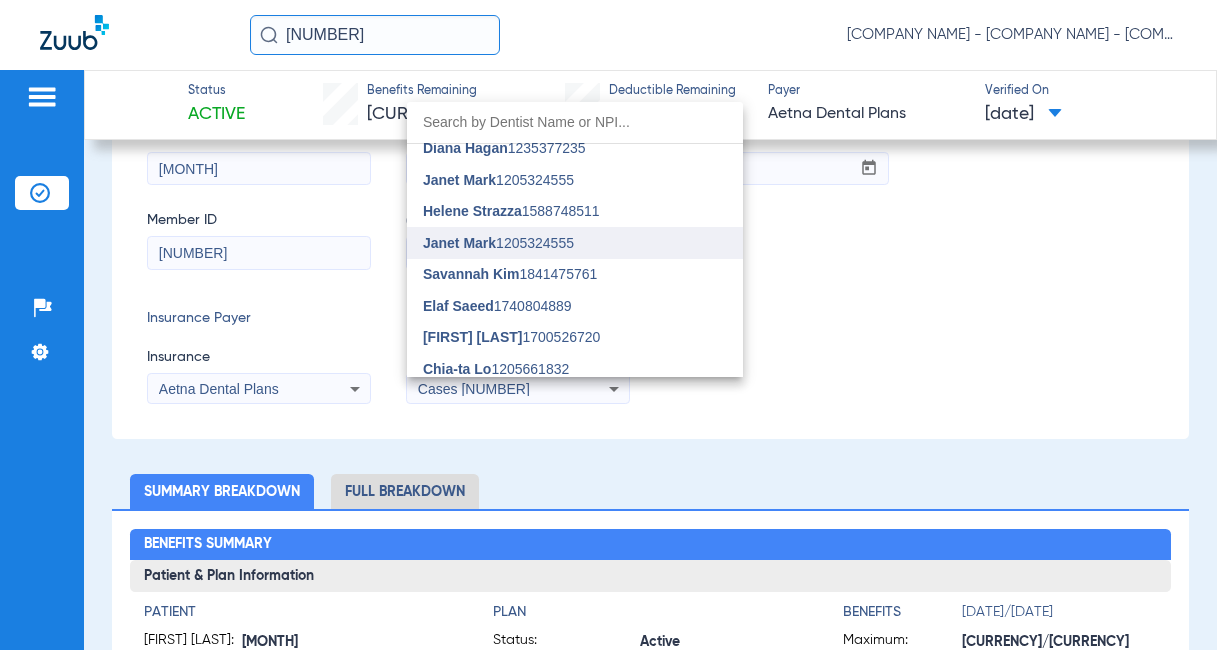 click on "[FIRST] [LAST] 1205324555" at bounding box center [575, 243] 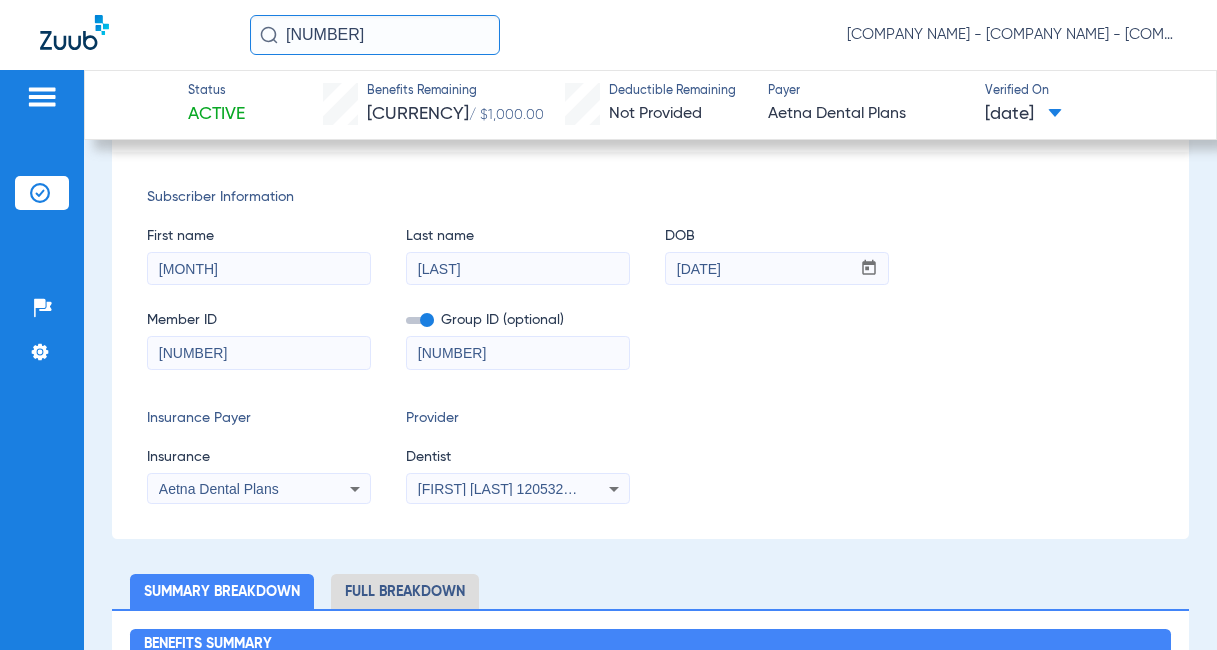 scroll, scrollTop: 0, scrollLeft: 0, axis: both 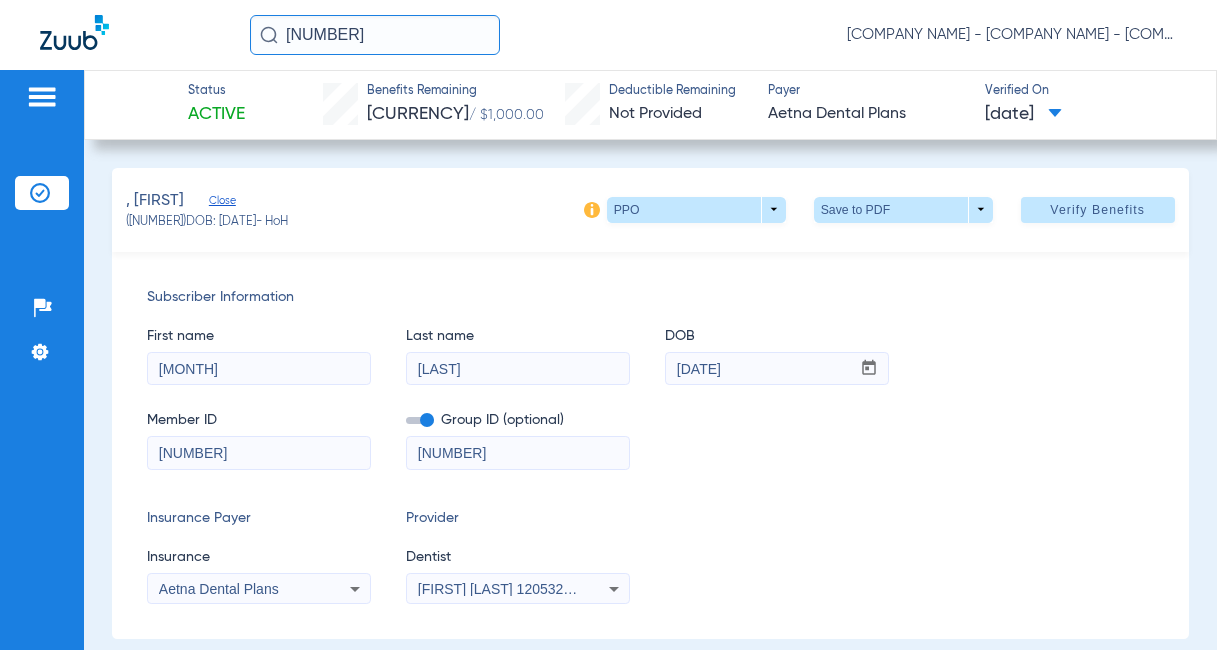 drag, startPoint x: 416, startPoint y: 40, endPoint x: 291, endPoint y: 59, distance: 126.43575 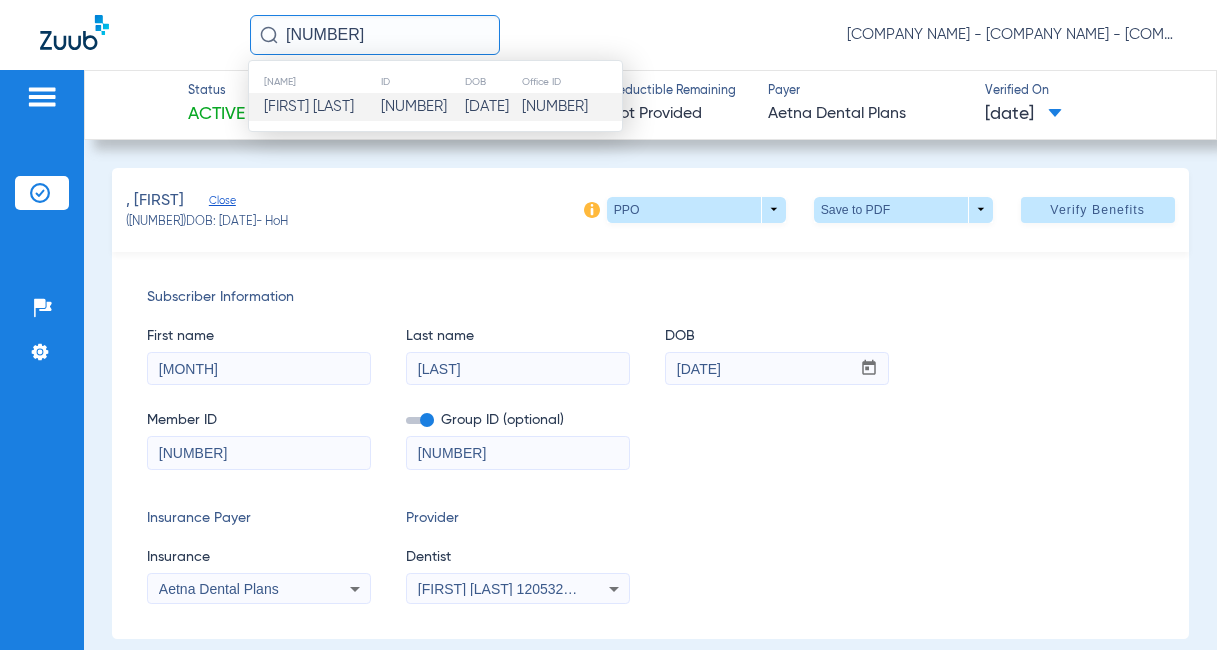 type on "[NUMBER]" 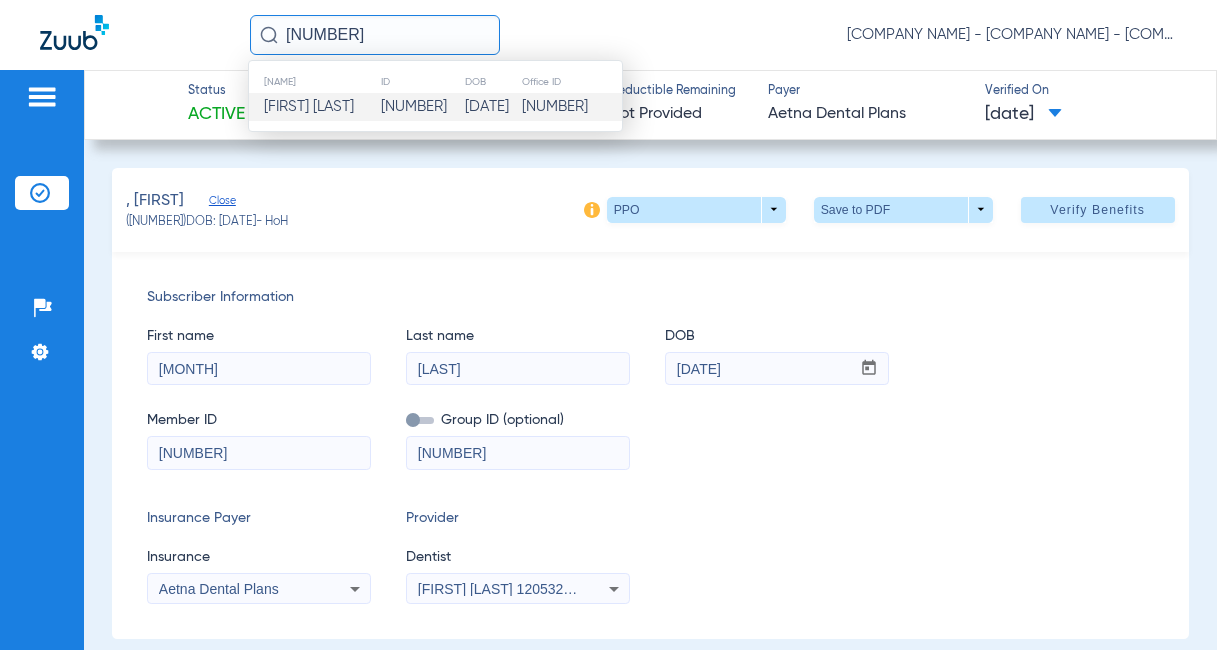 type 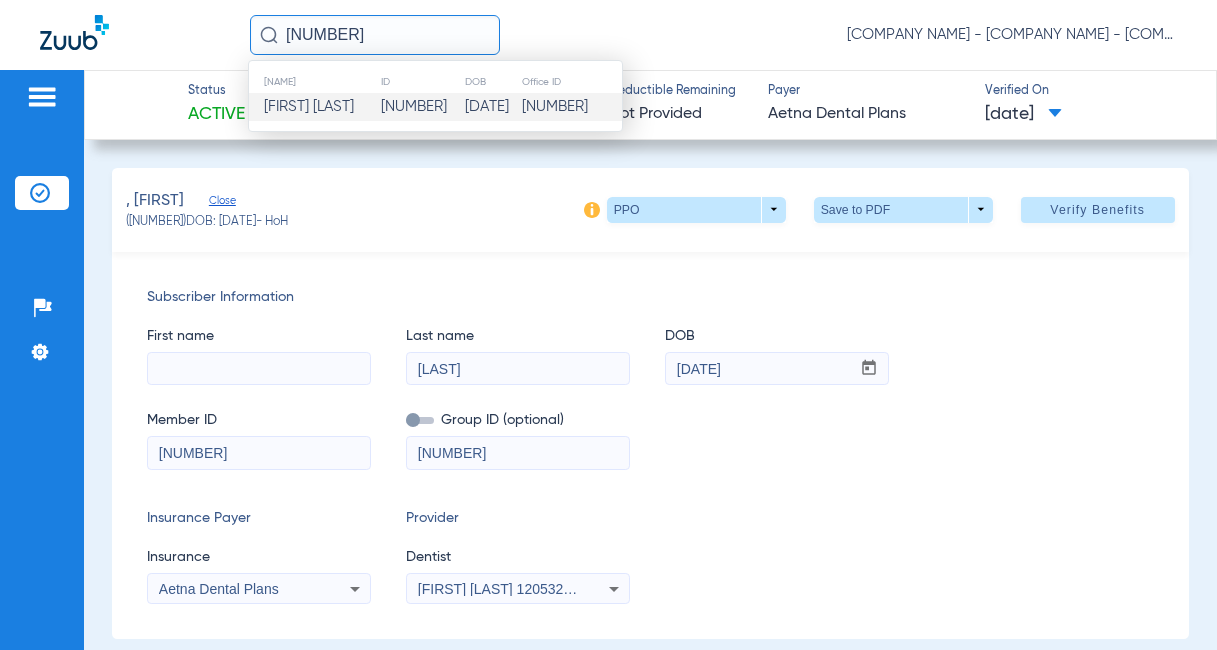 type 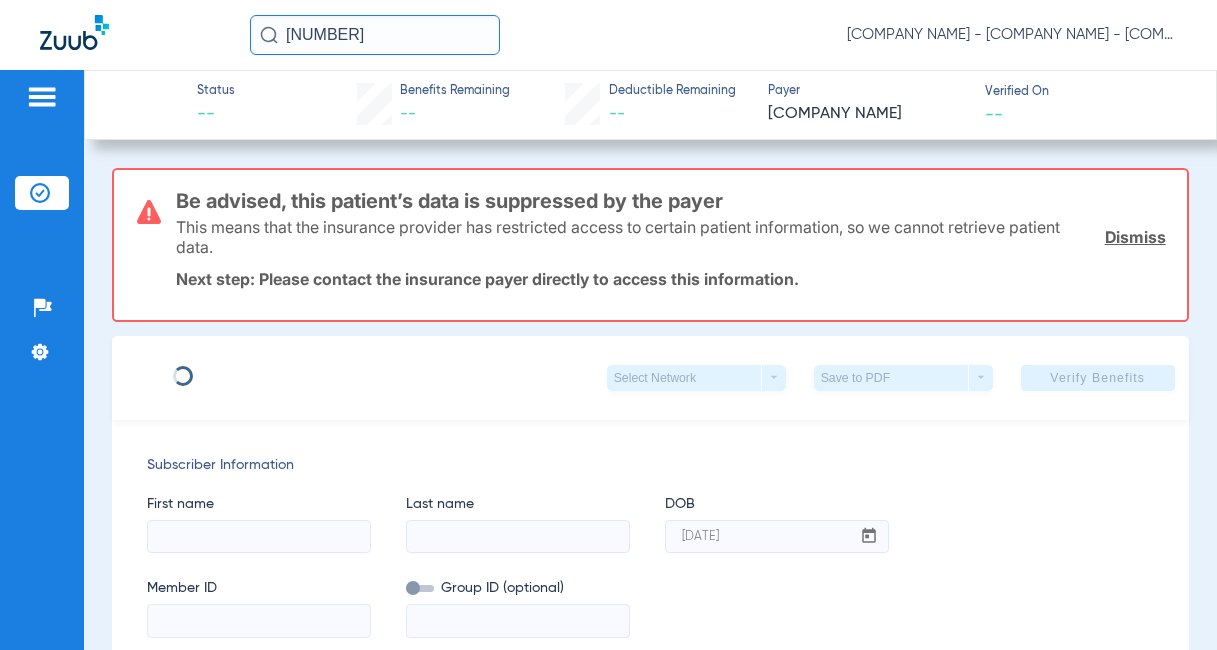 type on "[LAST]" 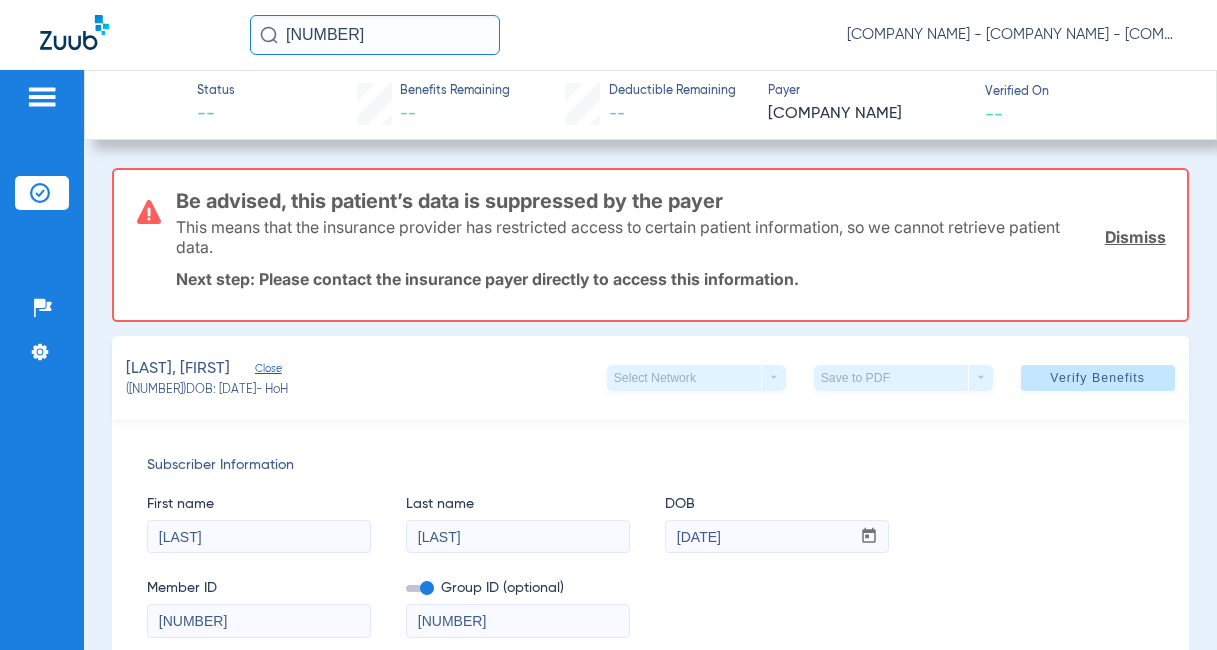 click on "Dismiss" 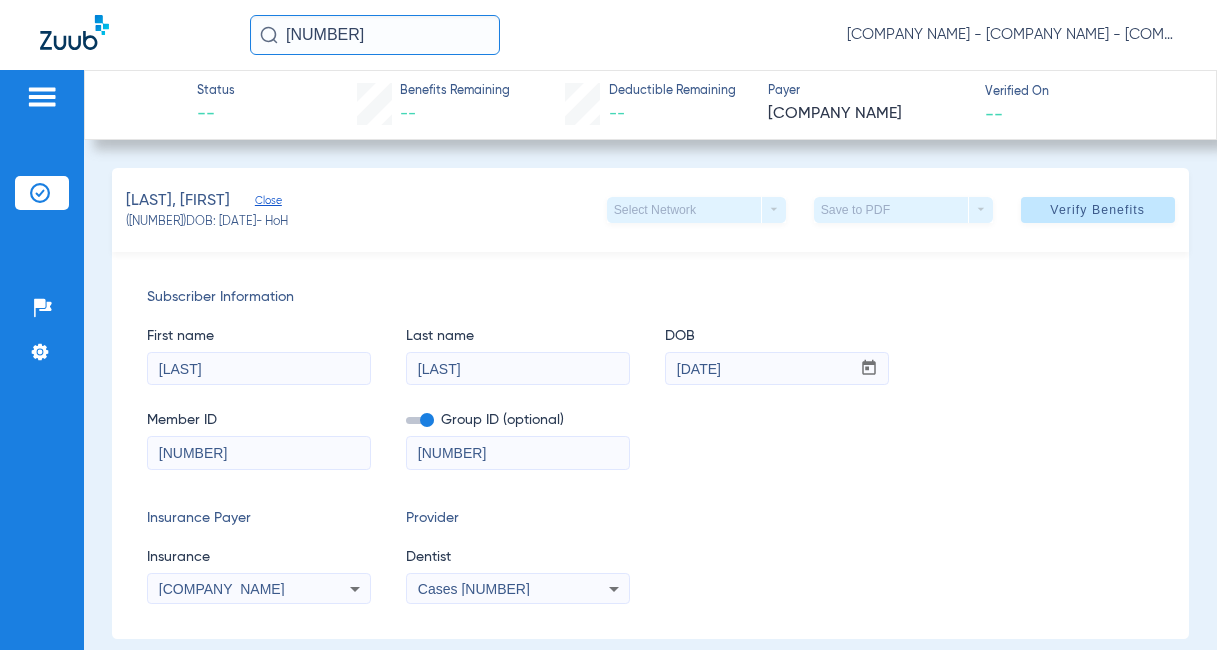 scroll, scrollTop: 100, scrollLeft: 0, axis: vertical 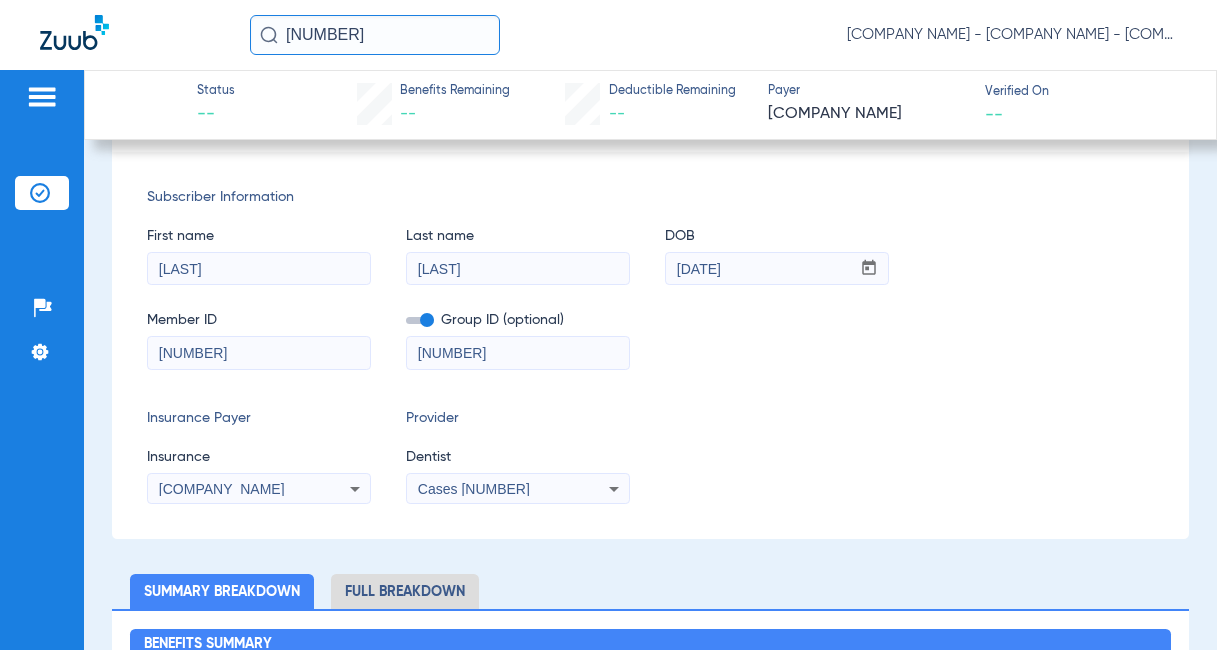 click on "Cases [NUMBER]" at bounding box center (518, 489) 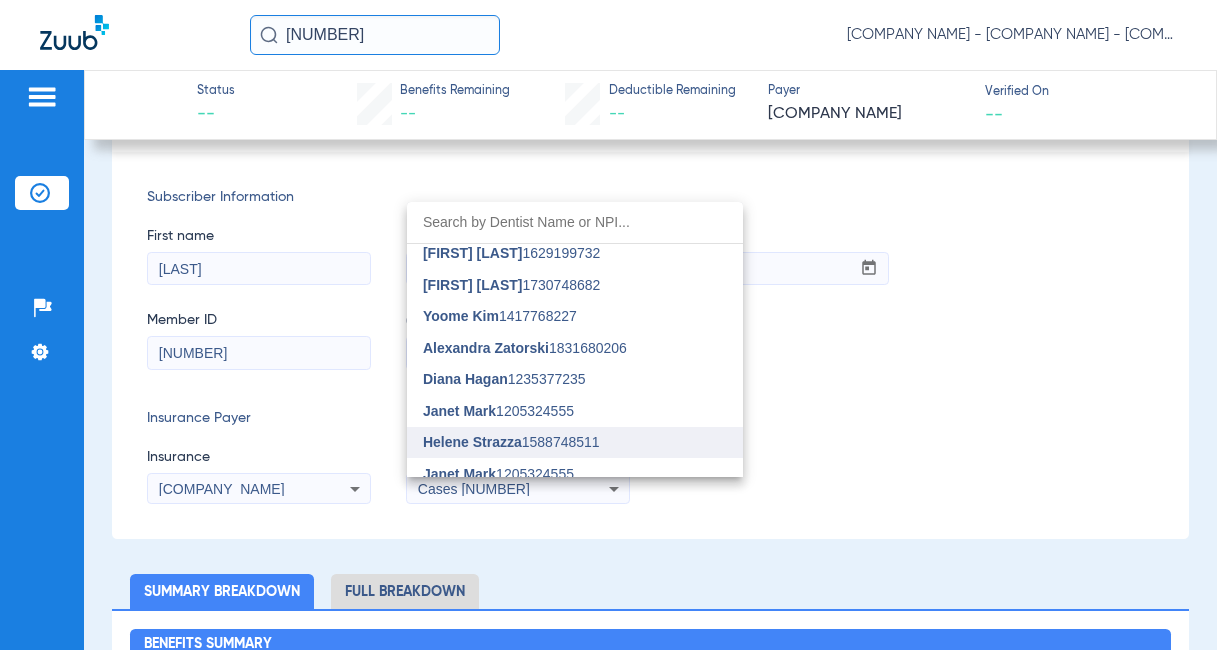 scroll, scrollTop: 100, scrollLeft: 0, axis: vertical 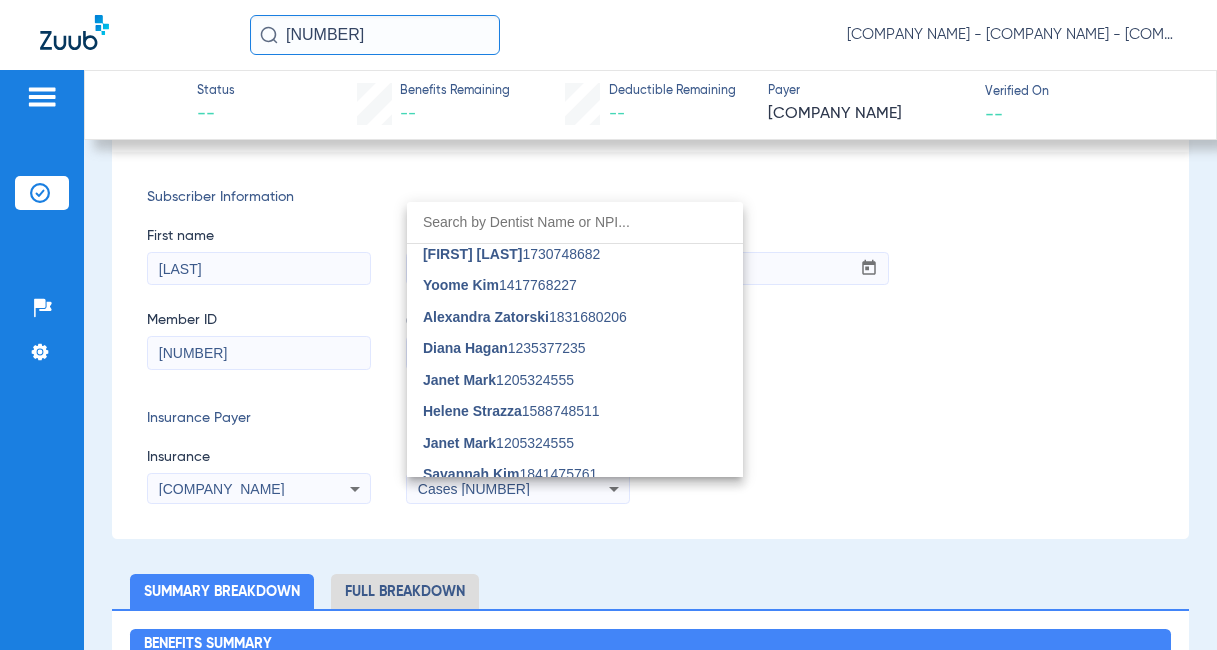 drag, startPoint x: 496, startPoint y: 385, endPoint x: 508, endPoint y: 385, distance: 12 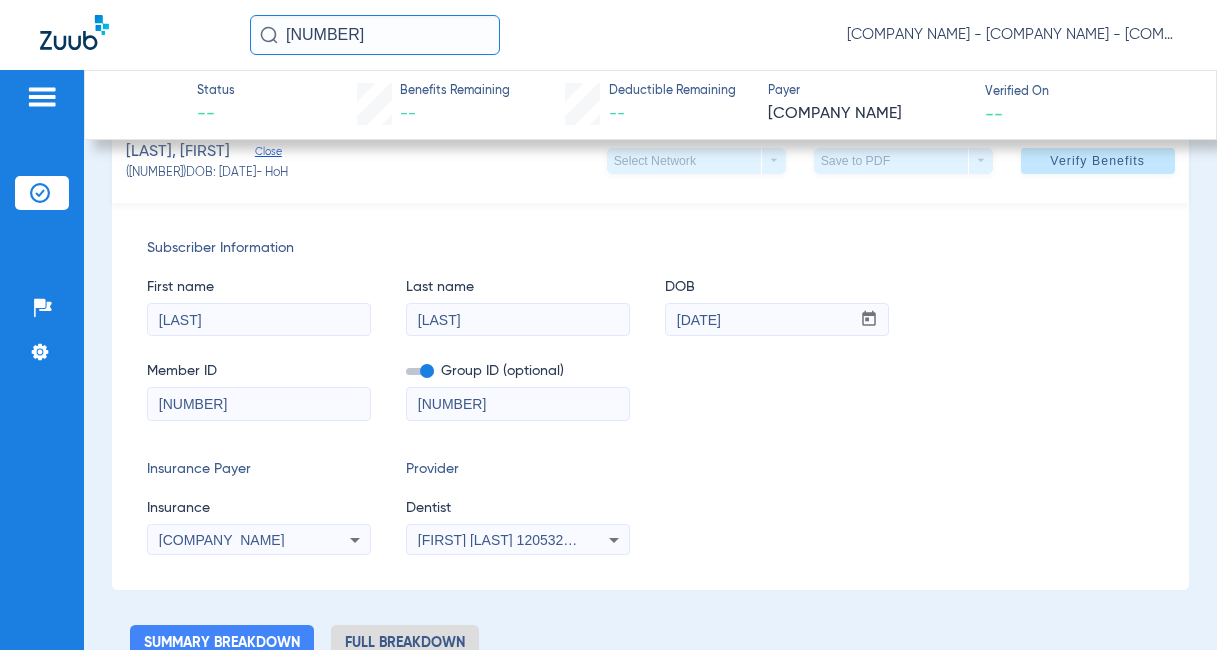 scroll, scrollTop: 0, scrollLeft: 0, axis: both 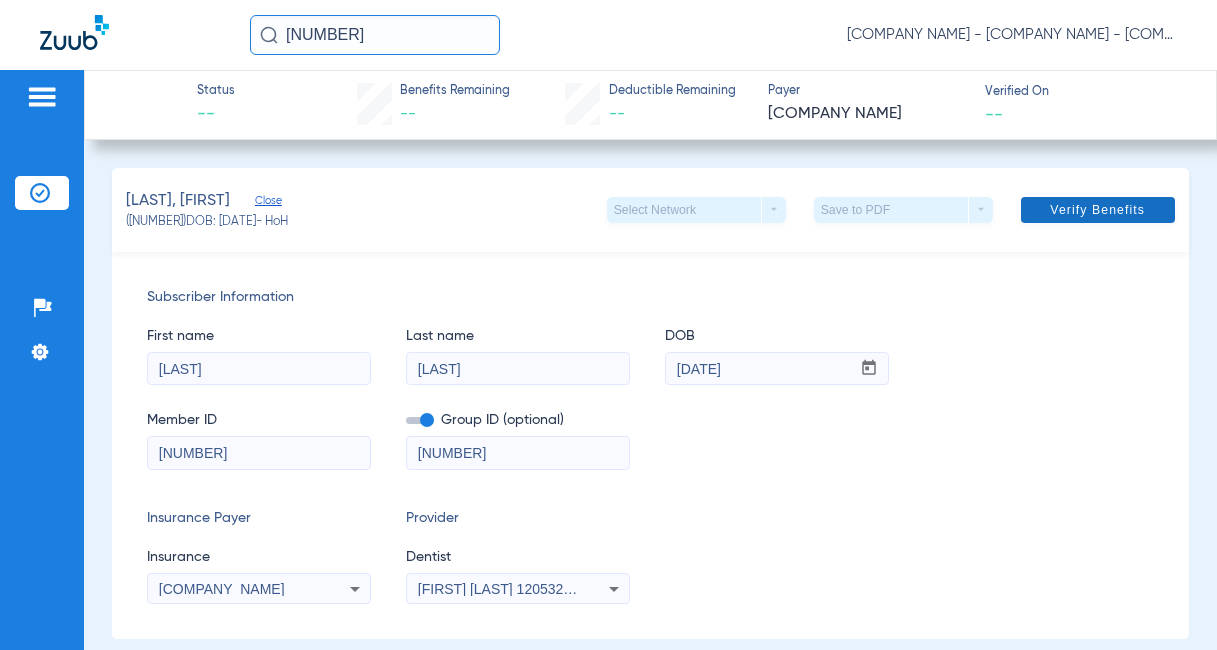 click 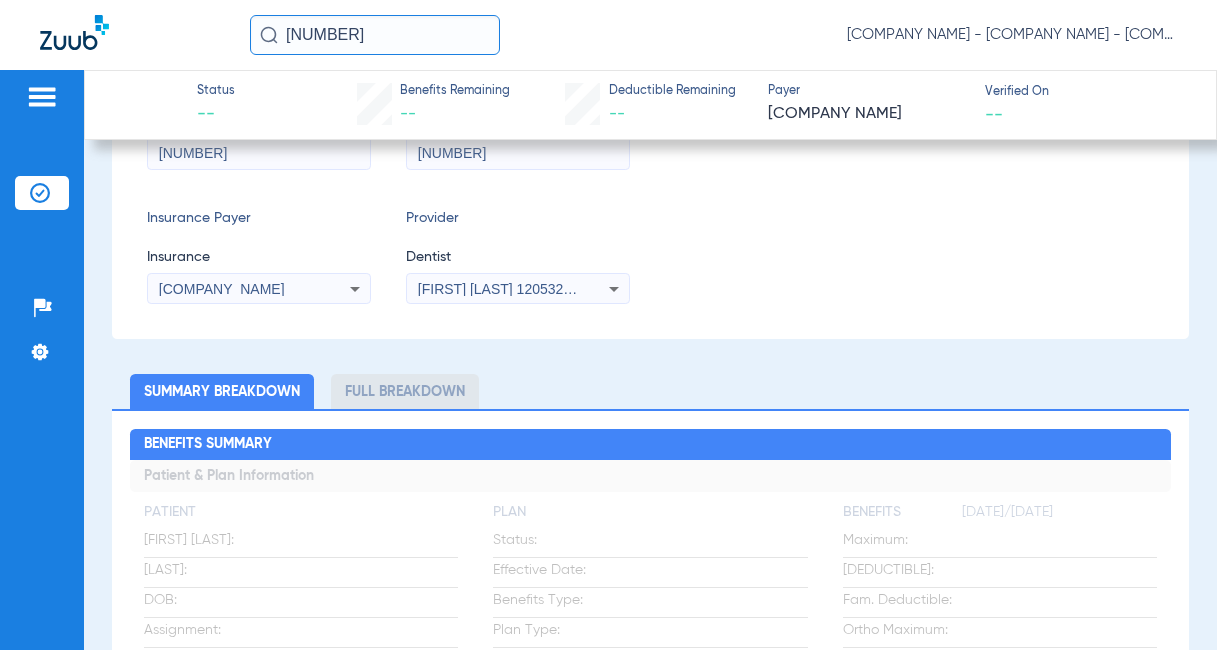 scroll, scrollTop: 0, scrollLeft: 0, axis: both 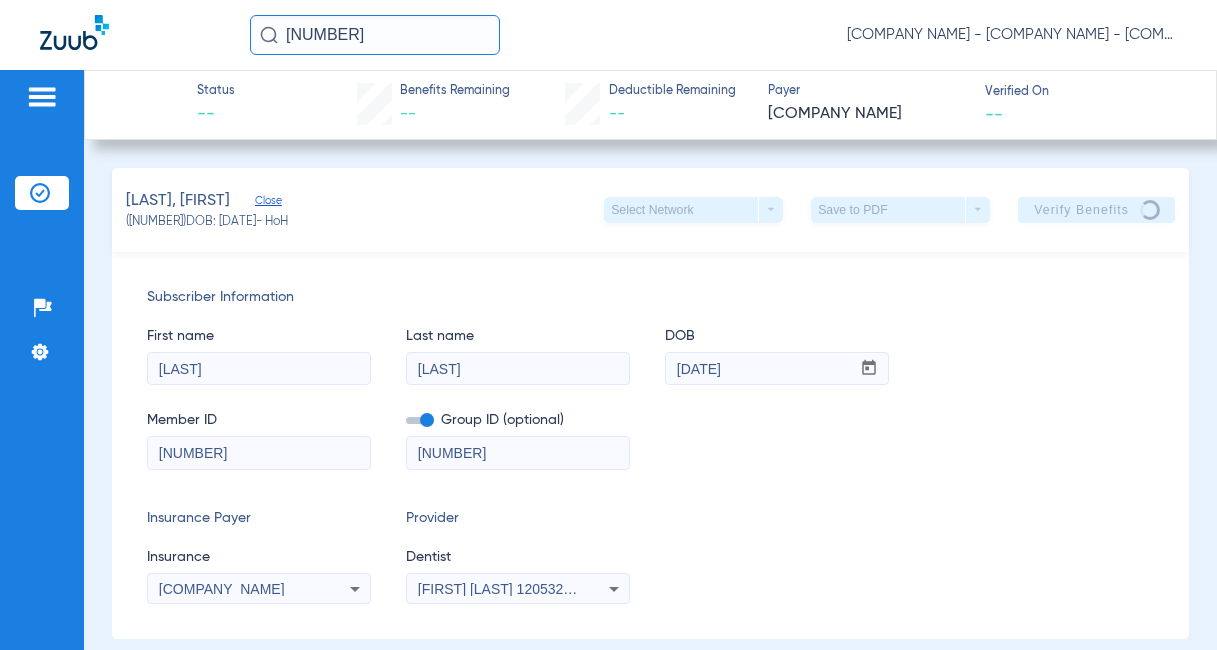 click on "[LAST], [FIRST] ([NUMBER]) DOB: [DATE] - HoH Select Network arrow_drop_down Save to PDF arrow_drop_down Verify Benefits" 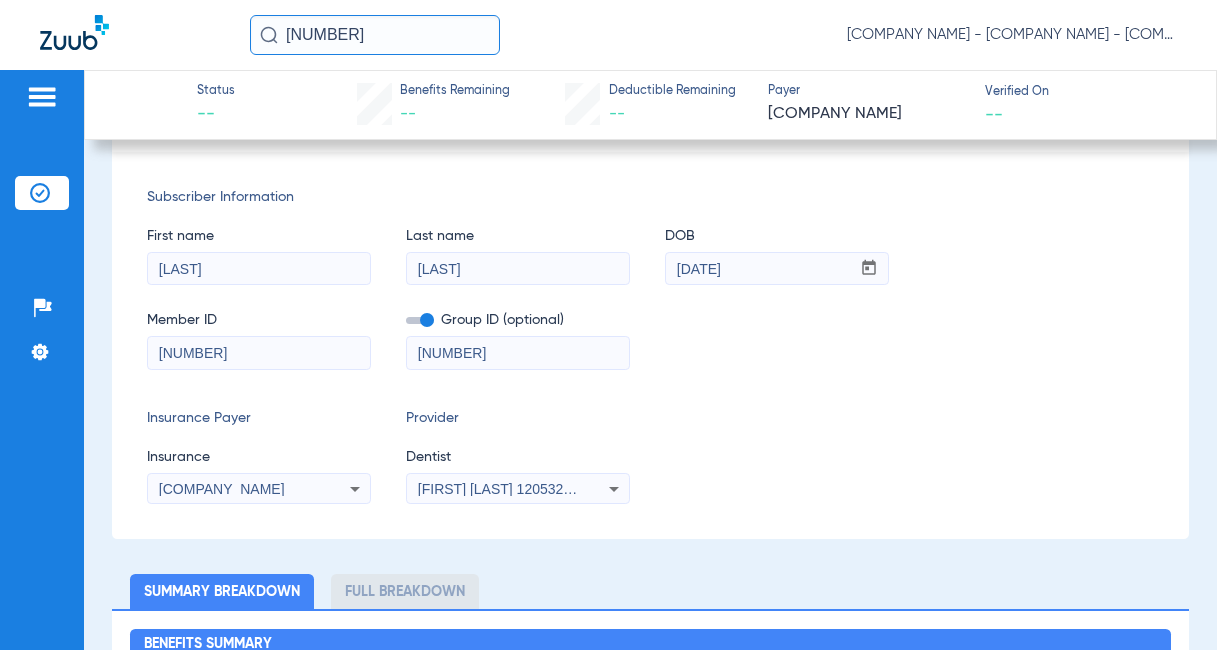 scroll, scrollTop: 0, scrollLeft: 0, axis: both 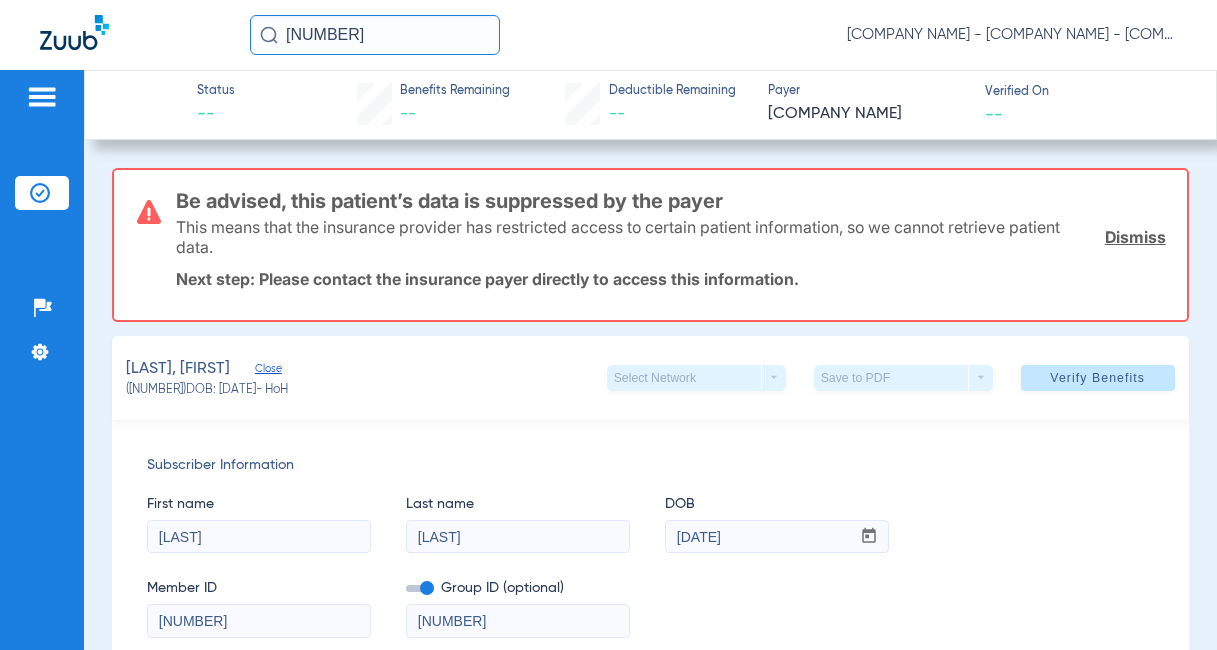 drag, startPoint x: 453, startPoint y: 27, endPoint x: 224, endPoint y: 35, distance: 229.1397 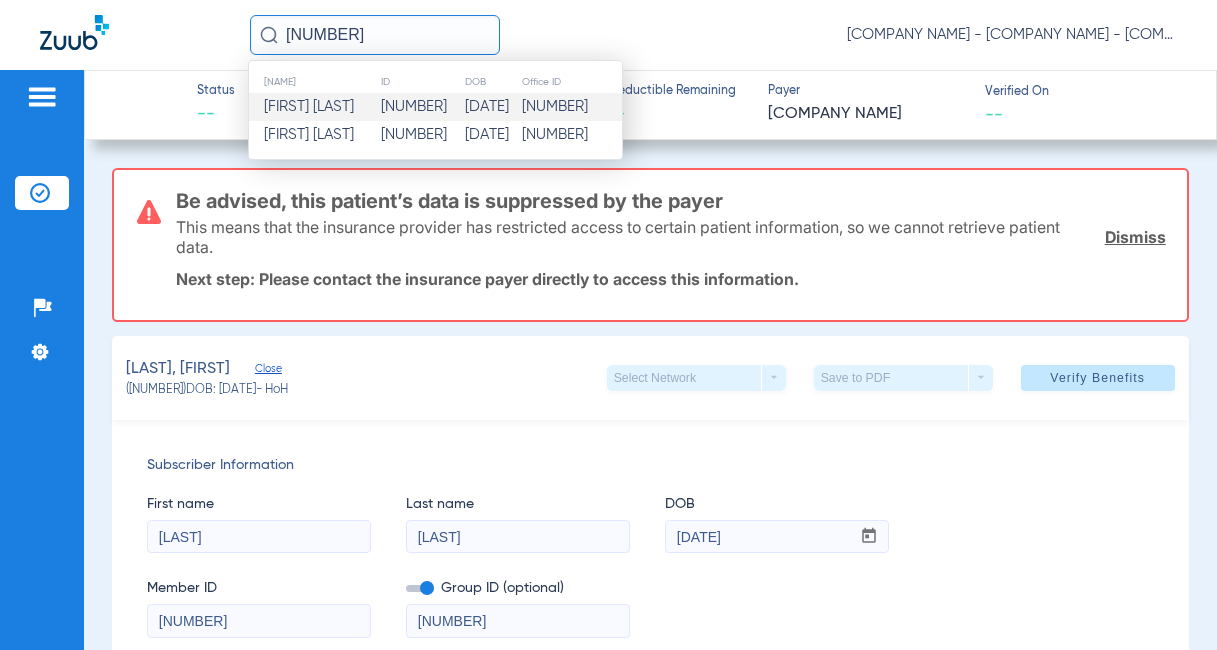 type on "[NUMBER]" 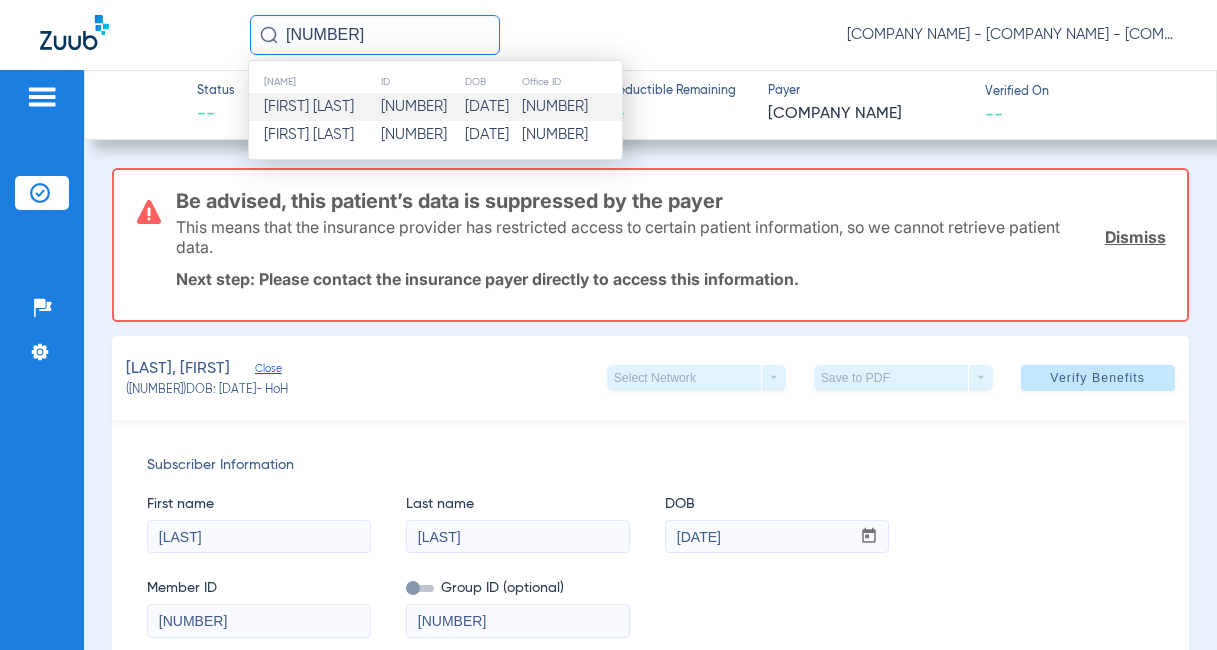 type 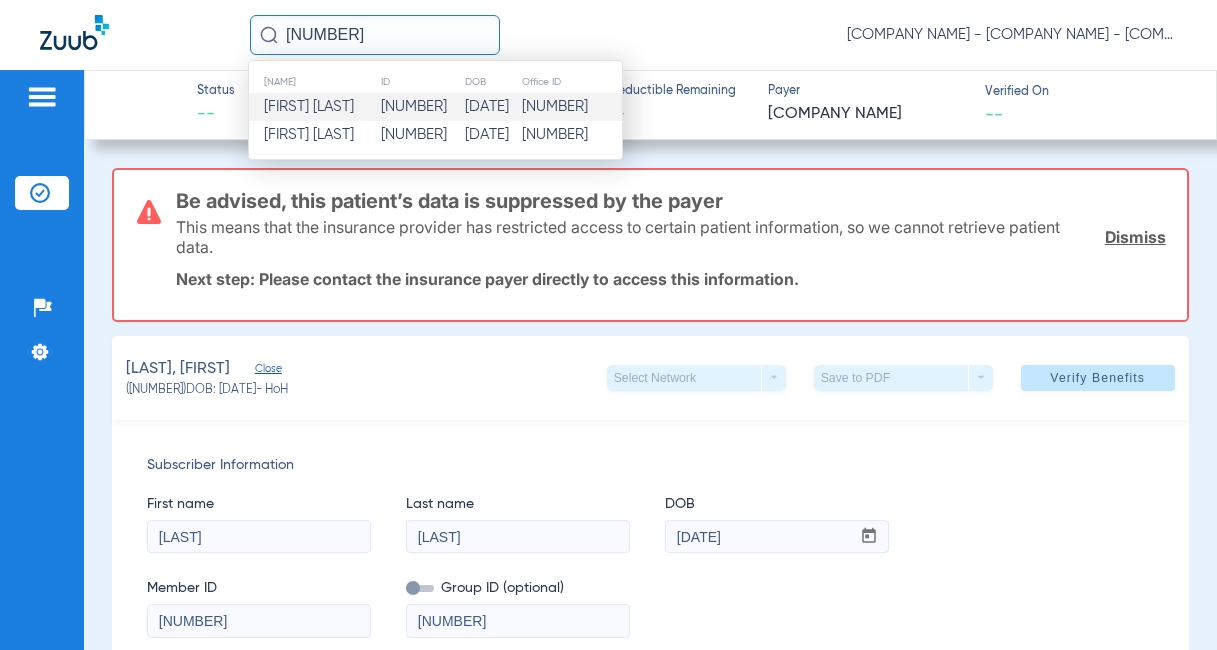 type 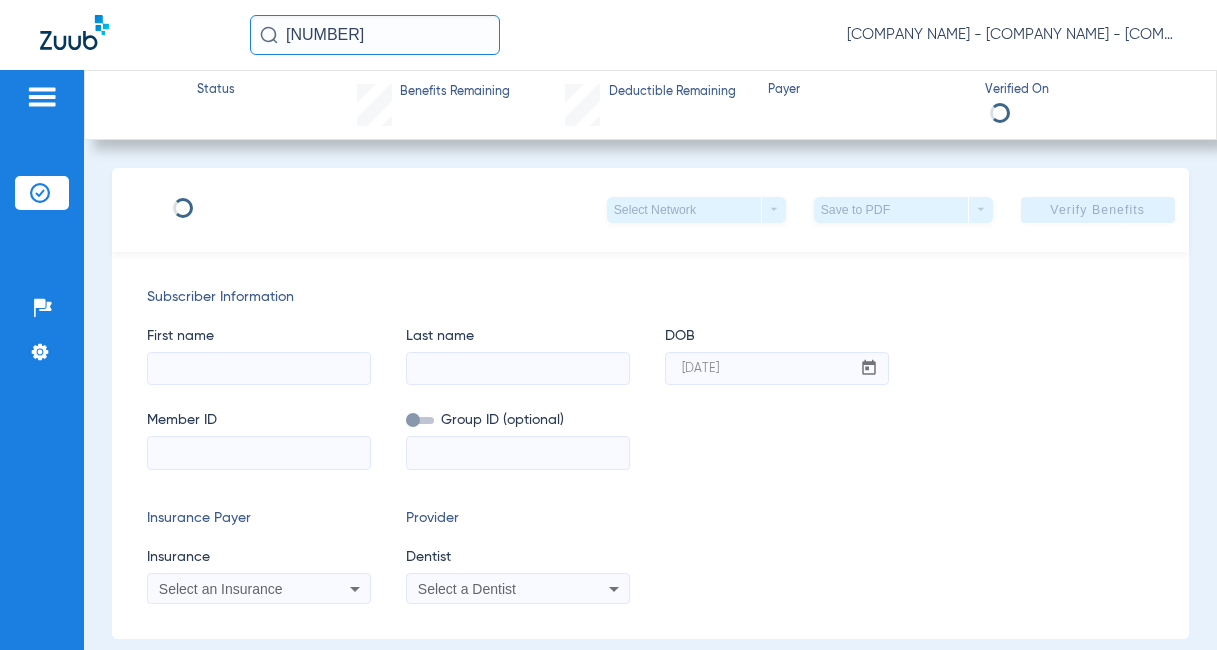 type on "[FIRST]" 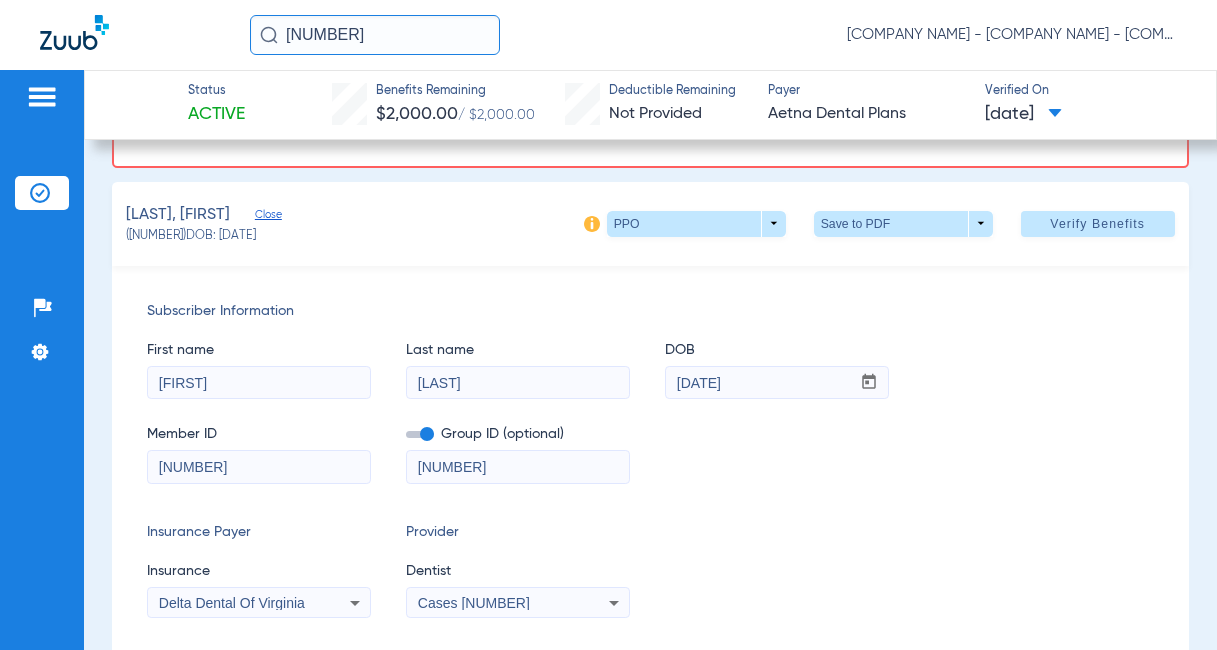 scroll, scrollTop: 0, scrollLeft: 0, axis: both 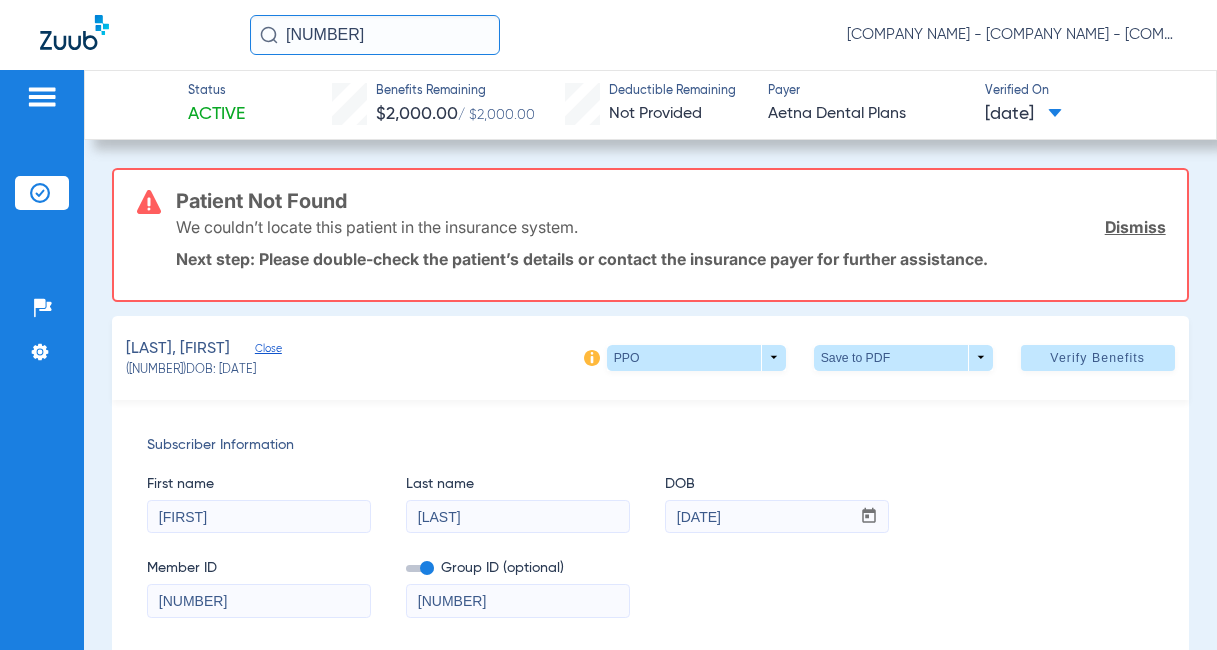 drag, startPoint x: 392, startPoint y: 51, endPoint x: 273, endPoint y: 49, distance: 119.01681 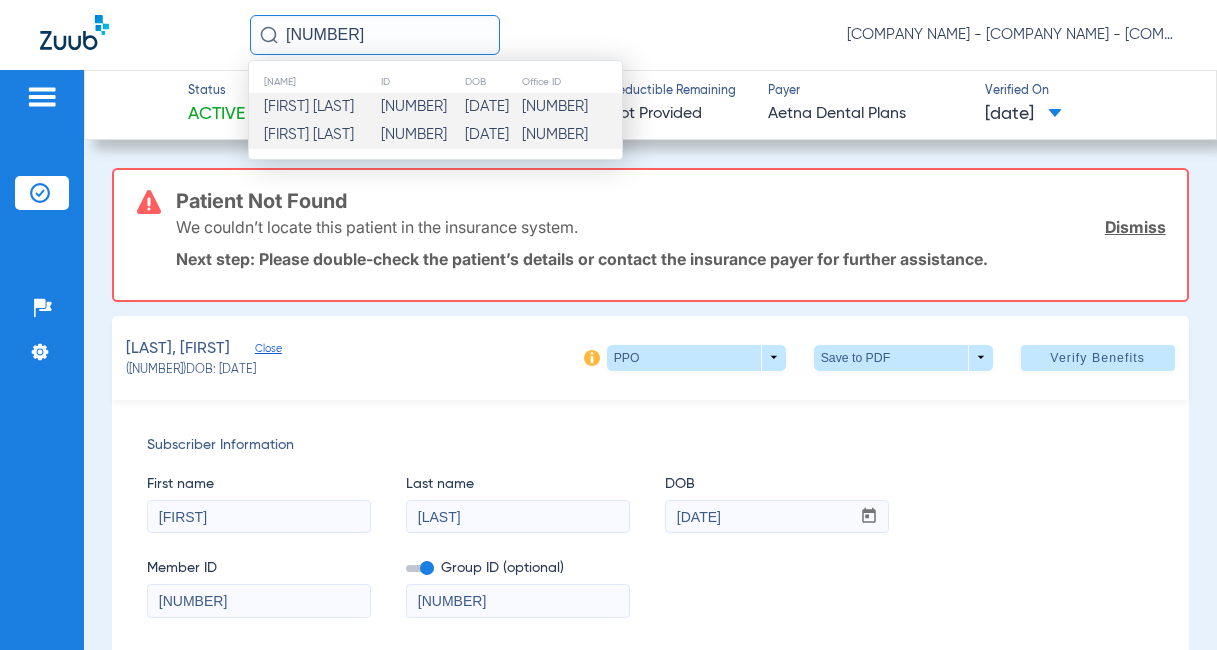 click on "Patient Not Found We couldn’t locate this patient in the insurance system. Dismiss Next step: Please double-check the patient’s details or contact the insurance payer for further assistance." 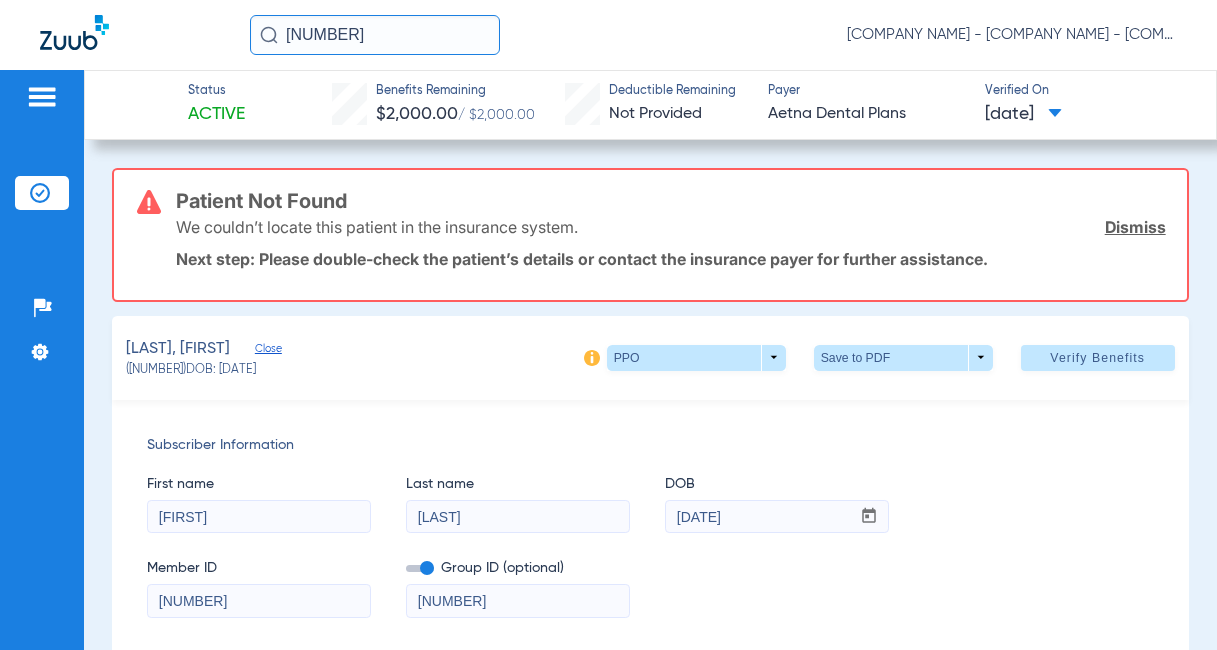drag, startPoint x: 358, startPoint y: 42, endPoint x: 250, endPoint y: 80, distance: 114.49017 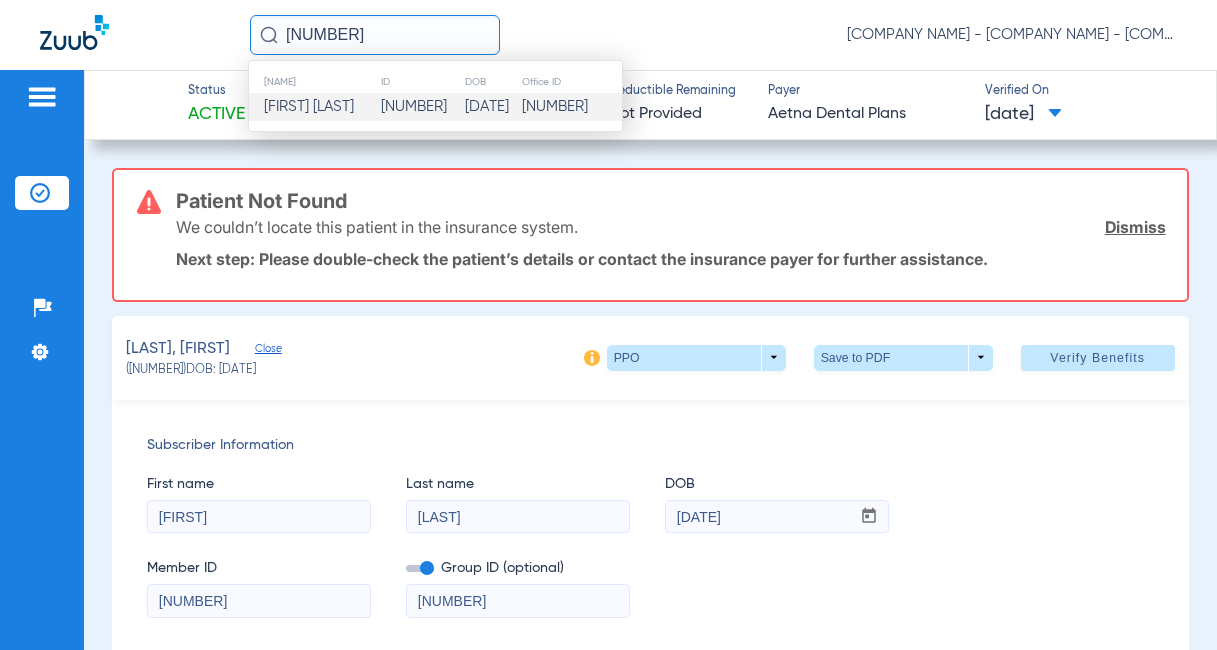 type on "[NUMBER]" 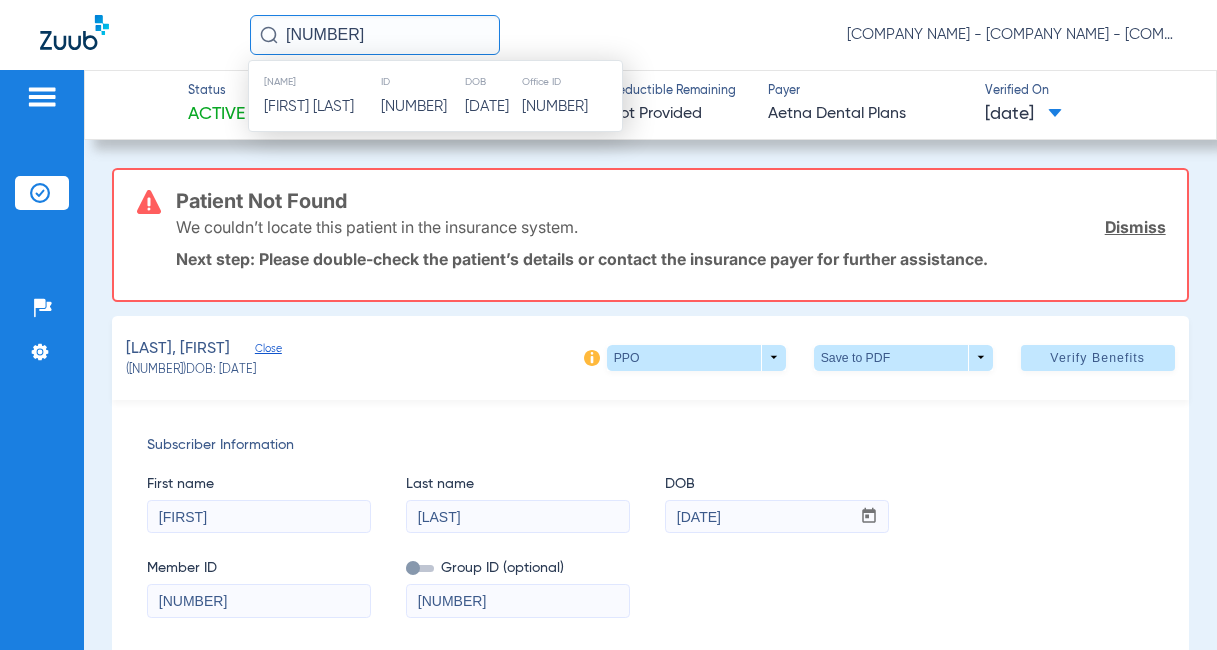 type 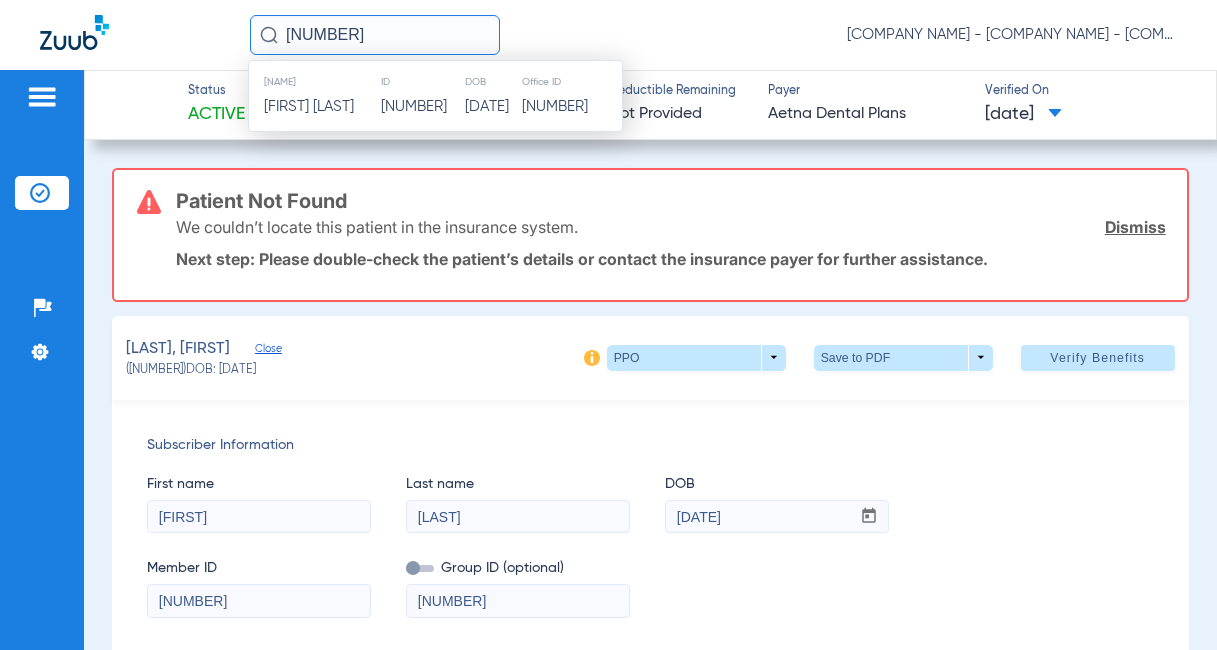 type 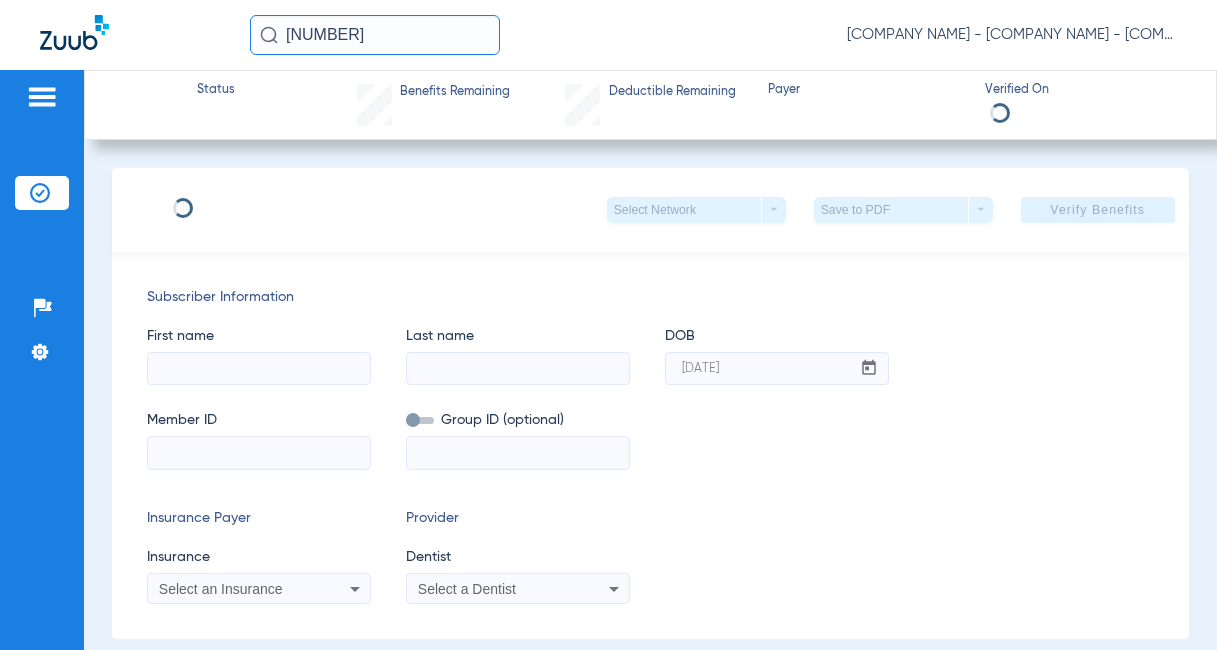 type on "[FIRST]" 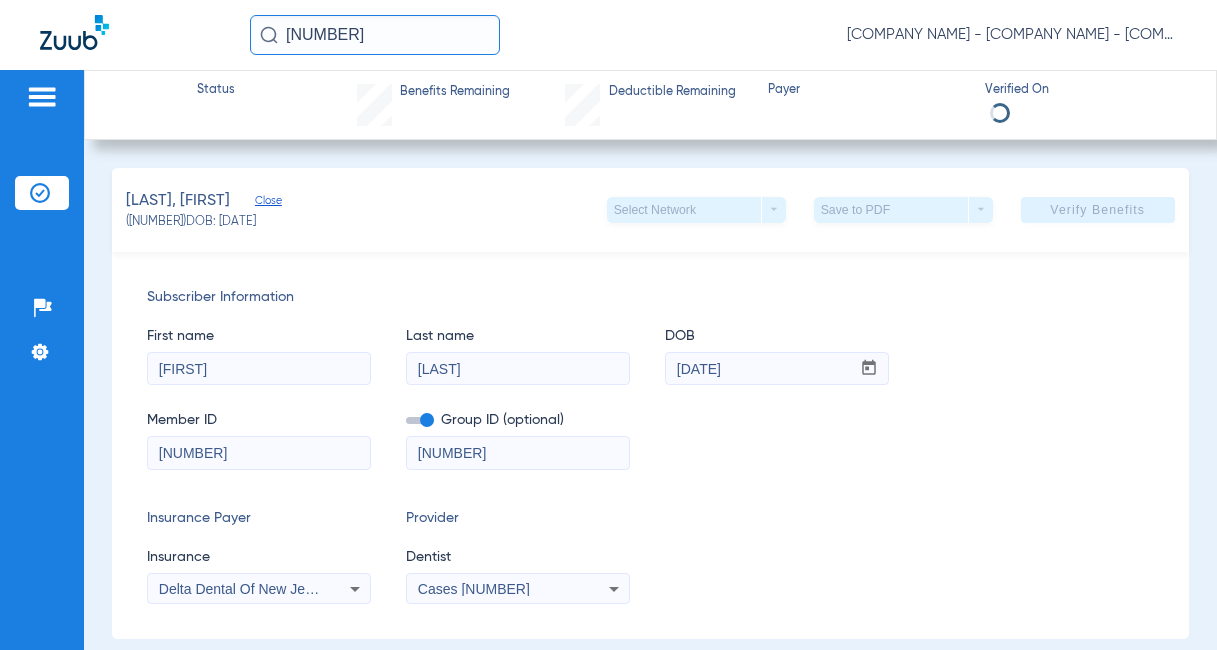 scroll, scrollTop: 100, scrollLeft: 0, axis: vertical 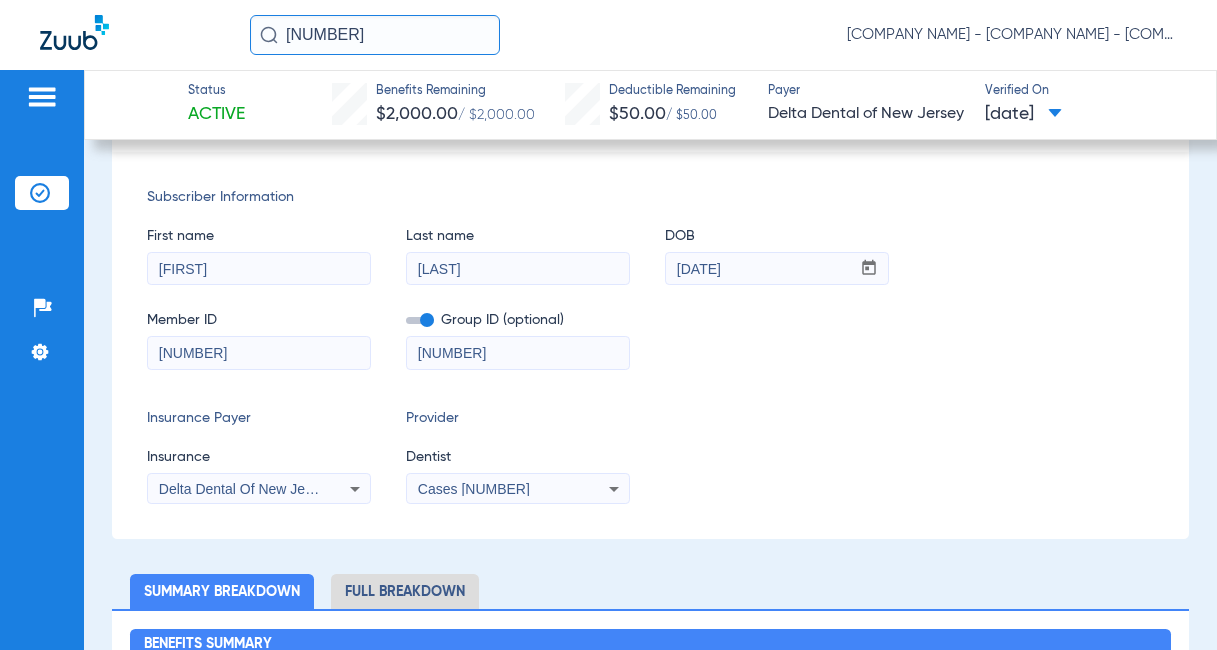 click on "Cases [NUMBER]" at bounding box center (474, 489) 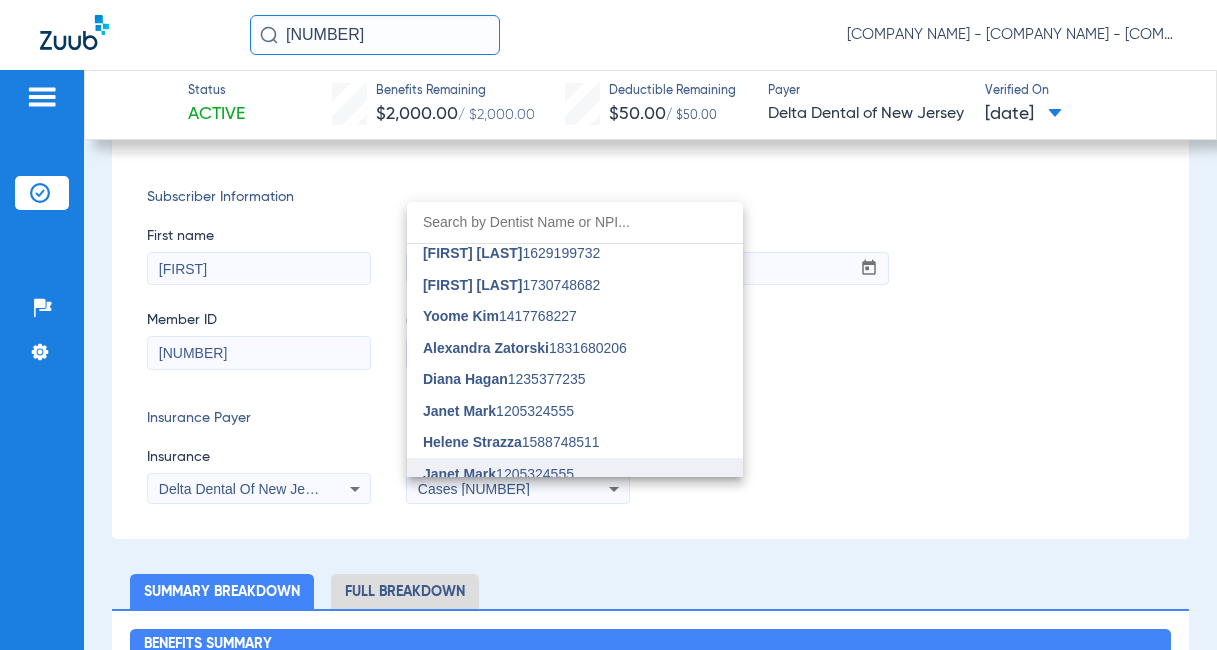 scroll, scrollTop: 100, scrollLeft: 0, axis: vertical 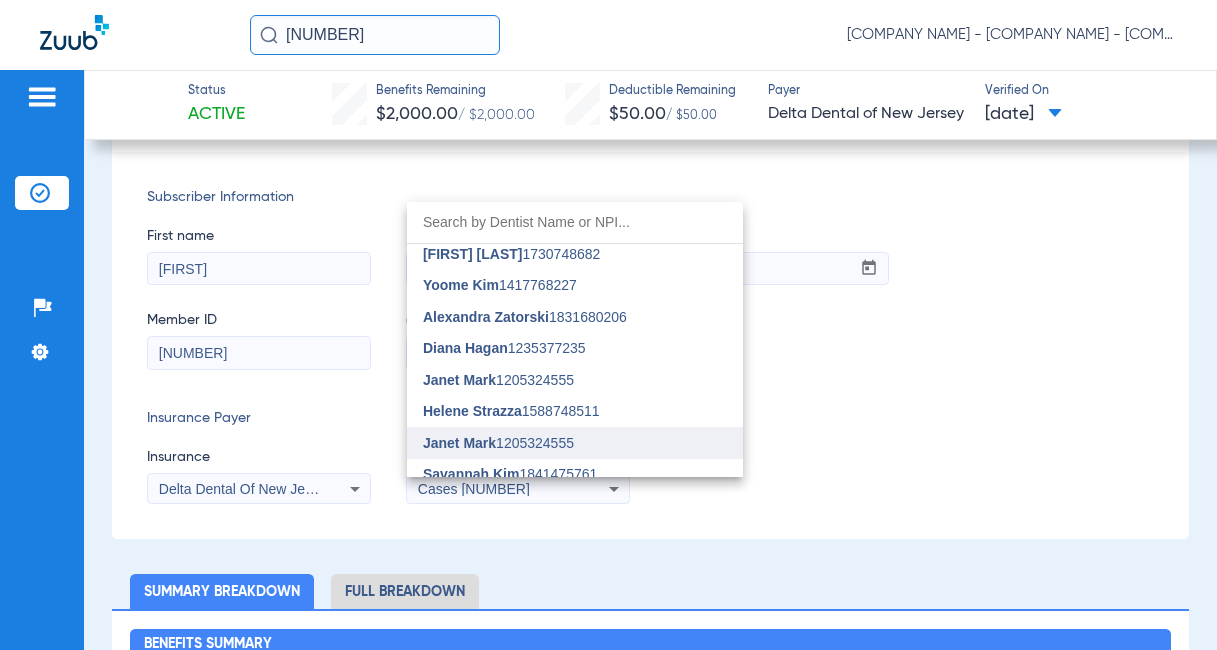 click on "Janet Mark" at bounding box center (459, 443) 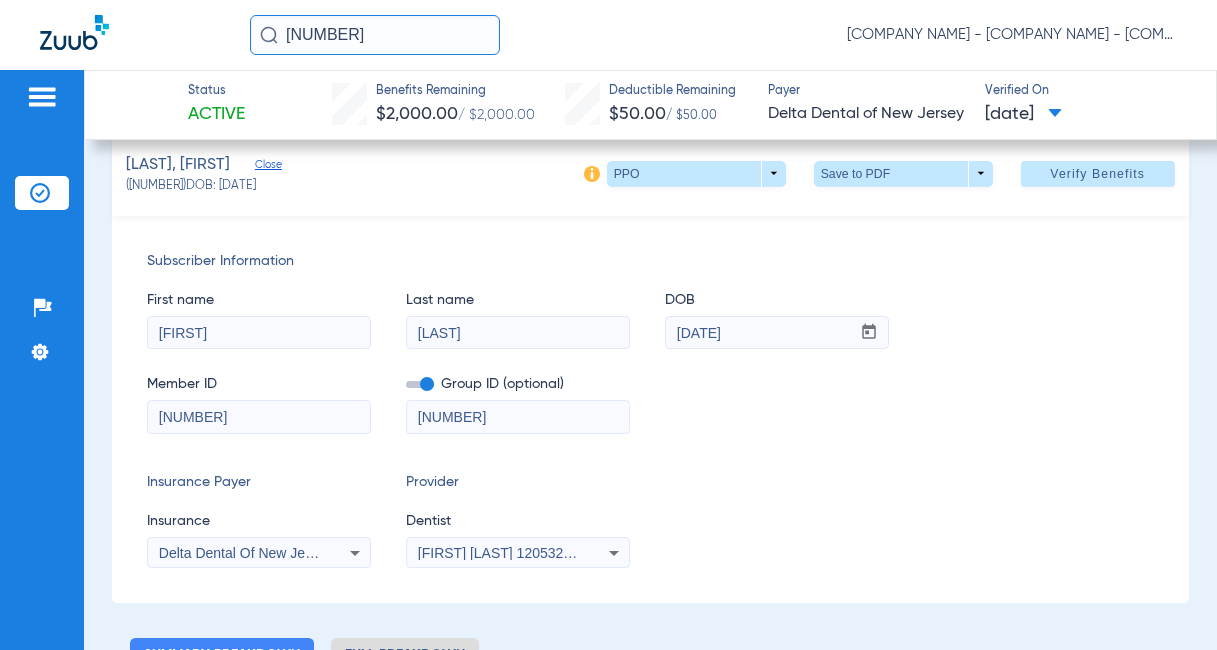 scroll, scrollTop: 0, scrollLeft: 0, axis: both 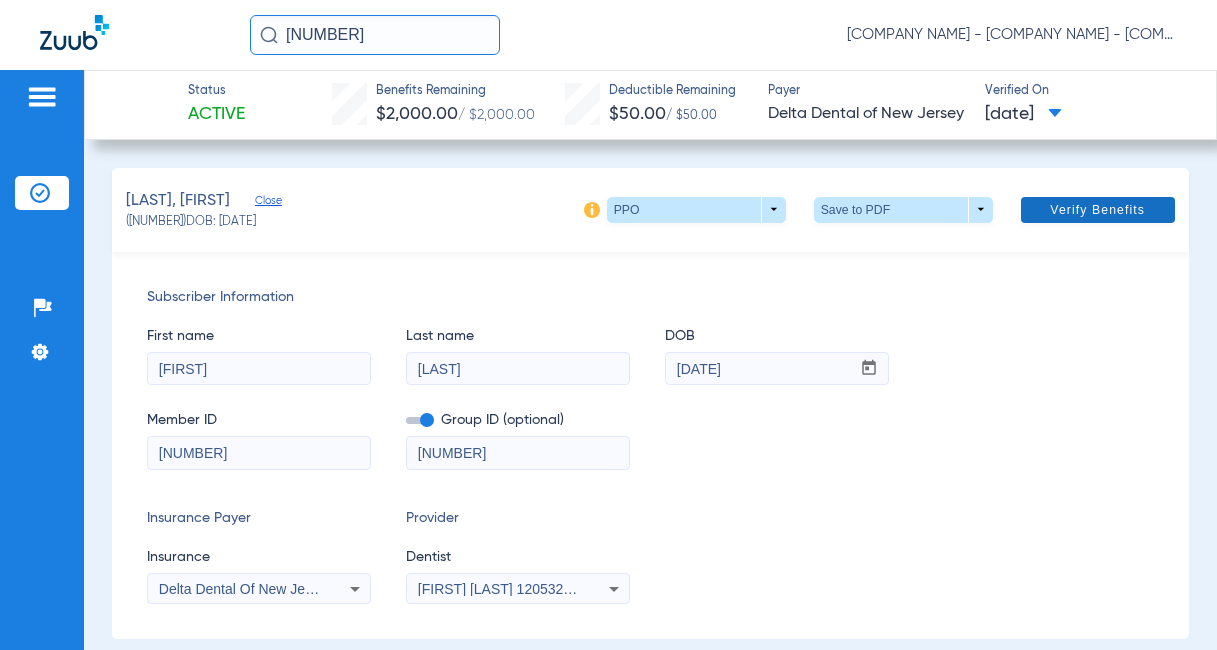 click on "Verify Benefits" 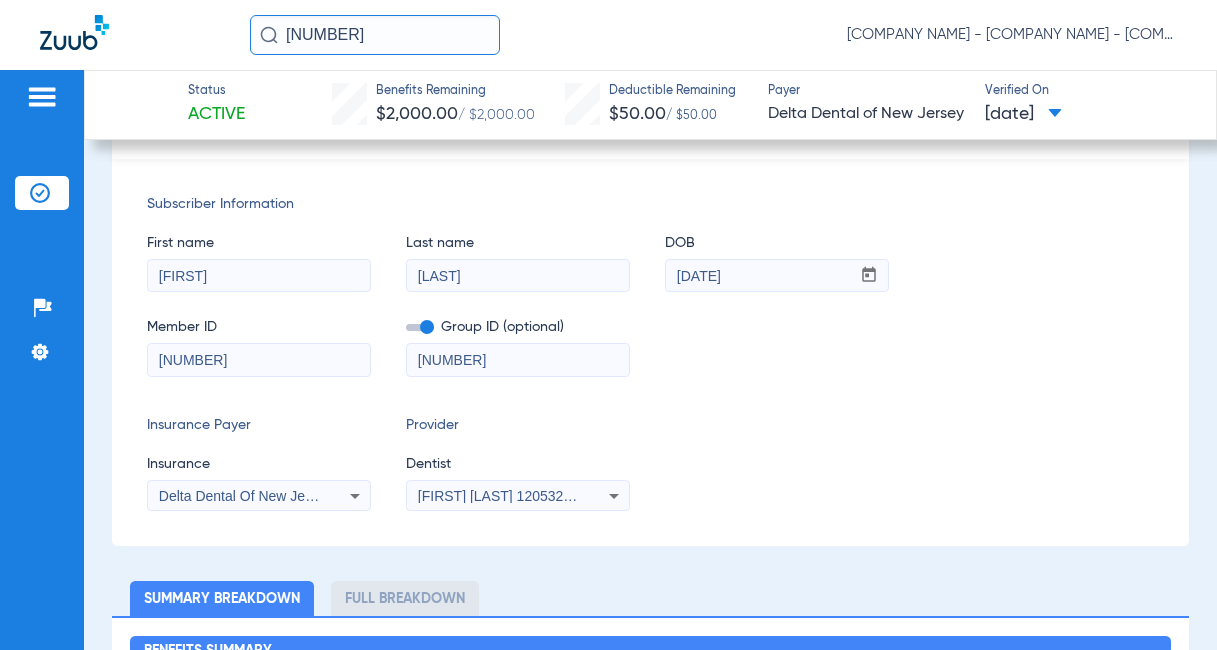 scroll, scrollTop: 0, scrollLeft: 0, axis: both 